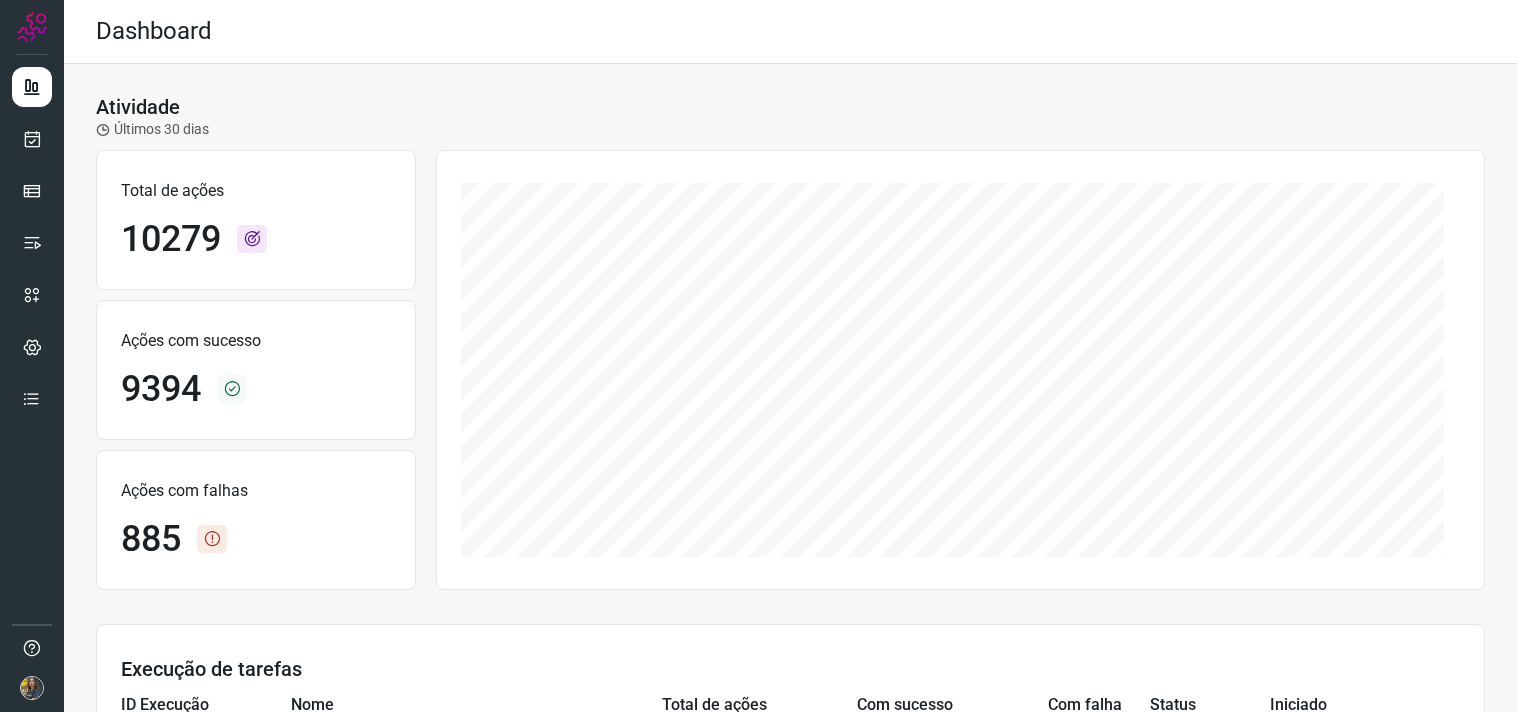 scroll, scrollTop: 0, scrollLeft: 0, axis: both 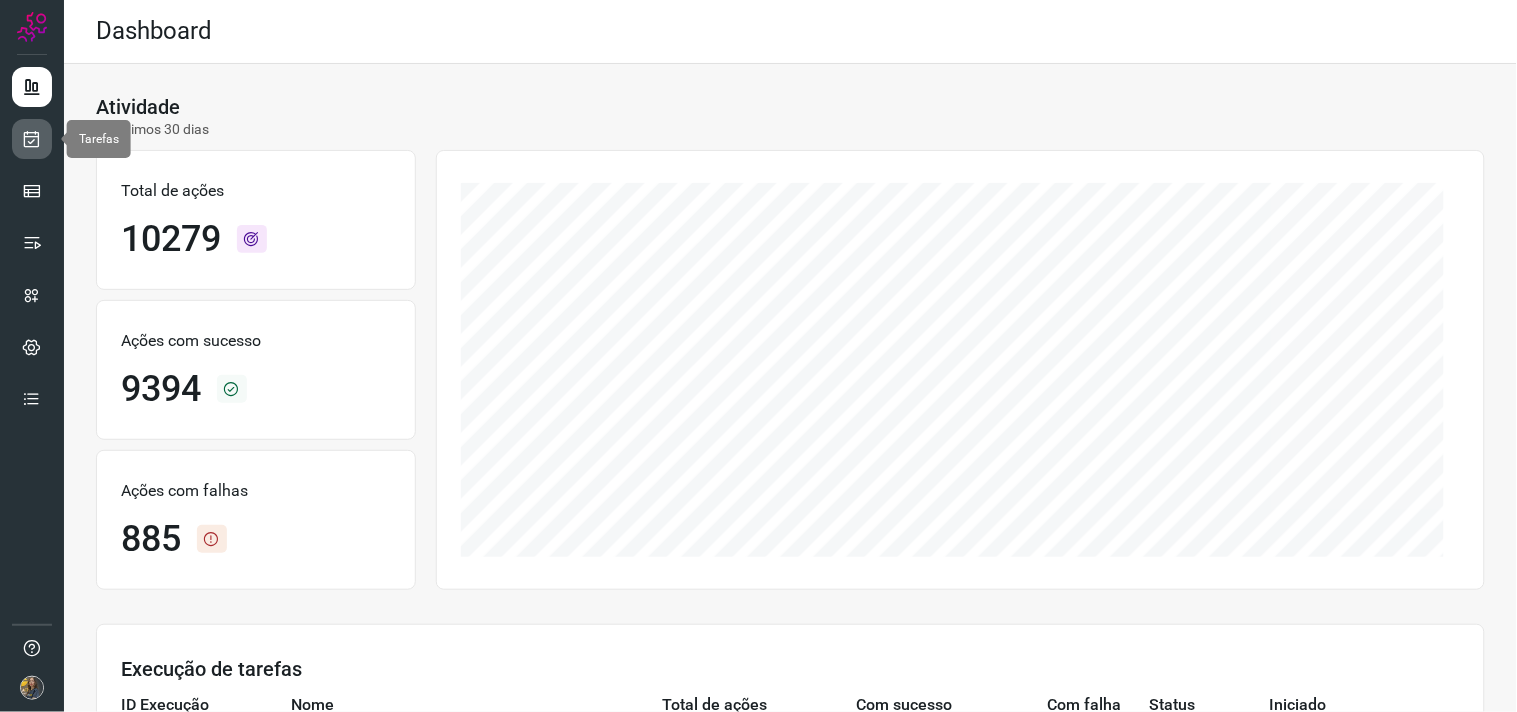 click at bounding box center [32, 139] 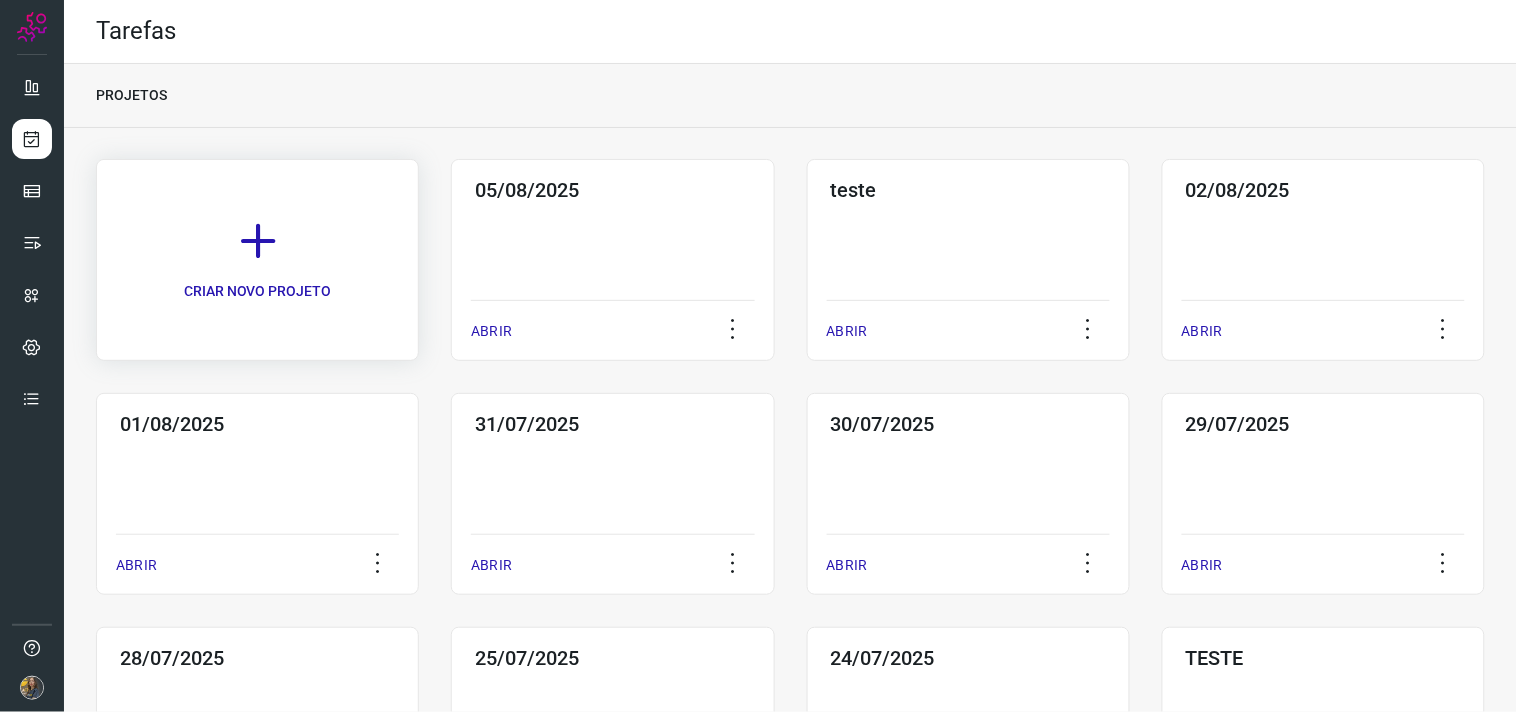 click on "CRIAR NOVO PROJETO" at bounding box center [257, 260] 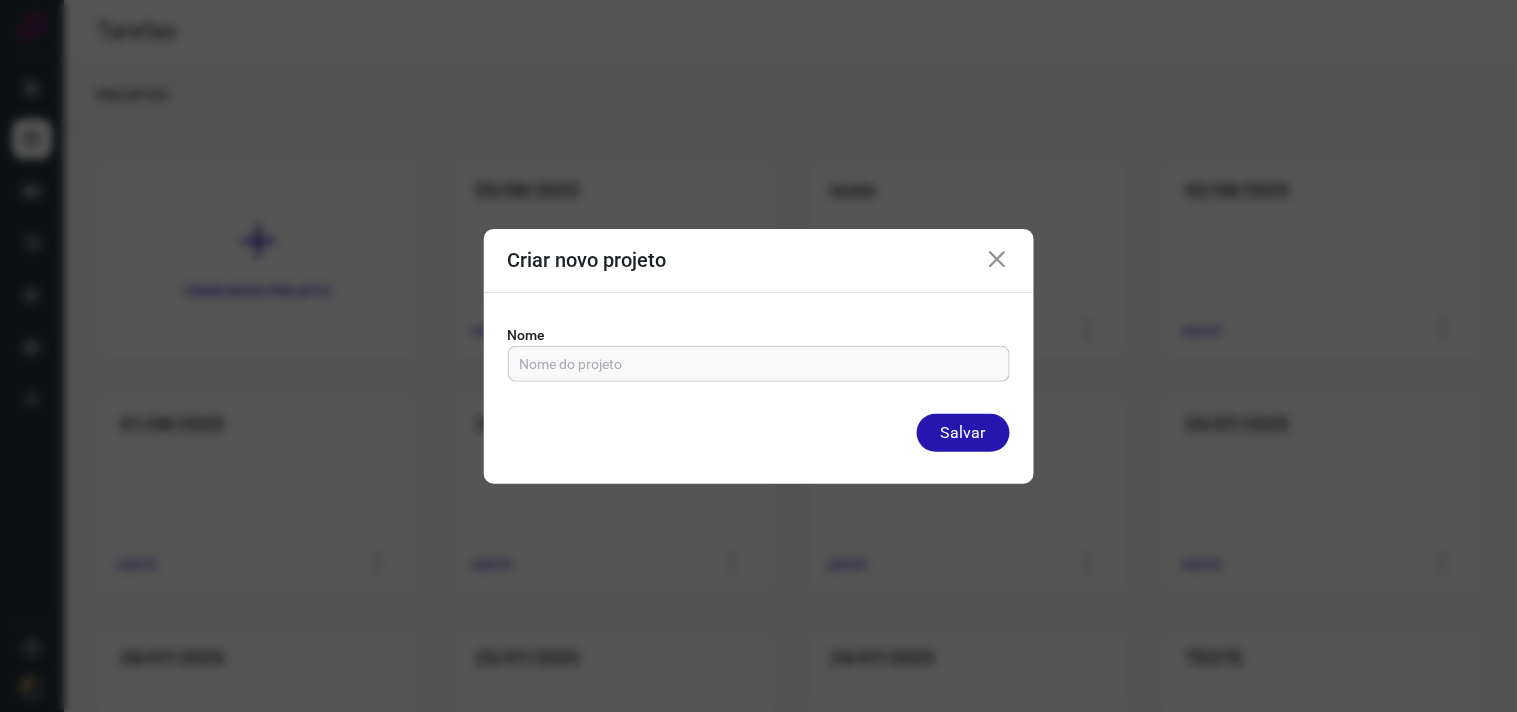 click at bounding box center (759, 364) 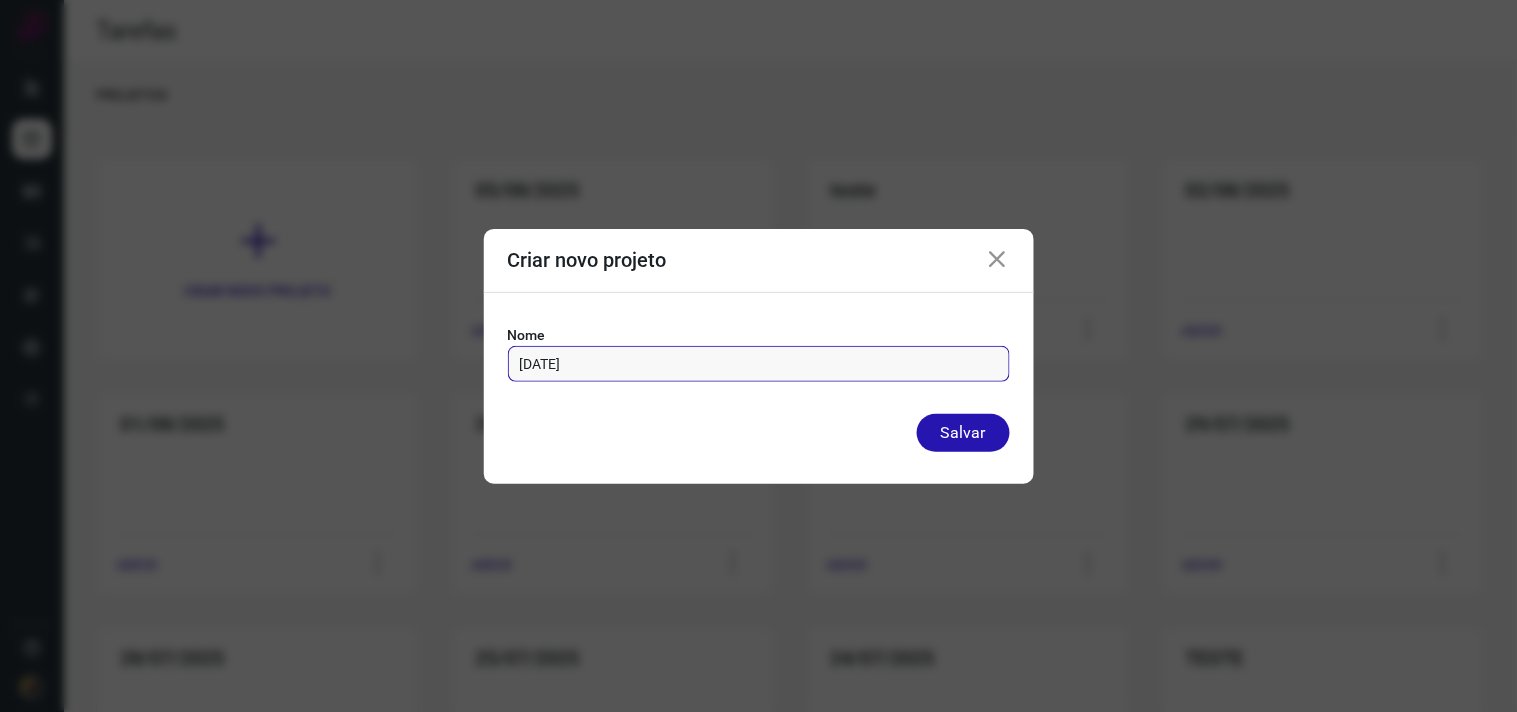 type on "06/08/2025" 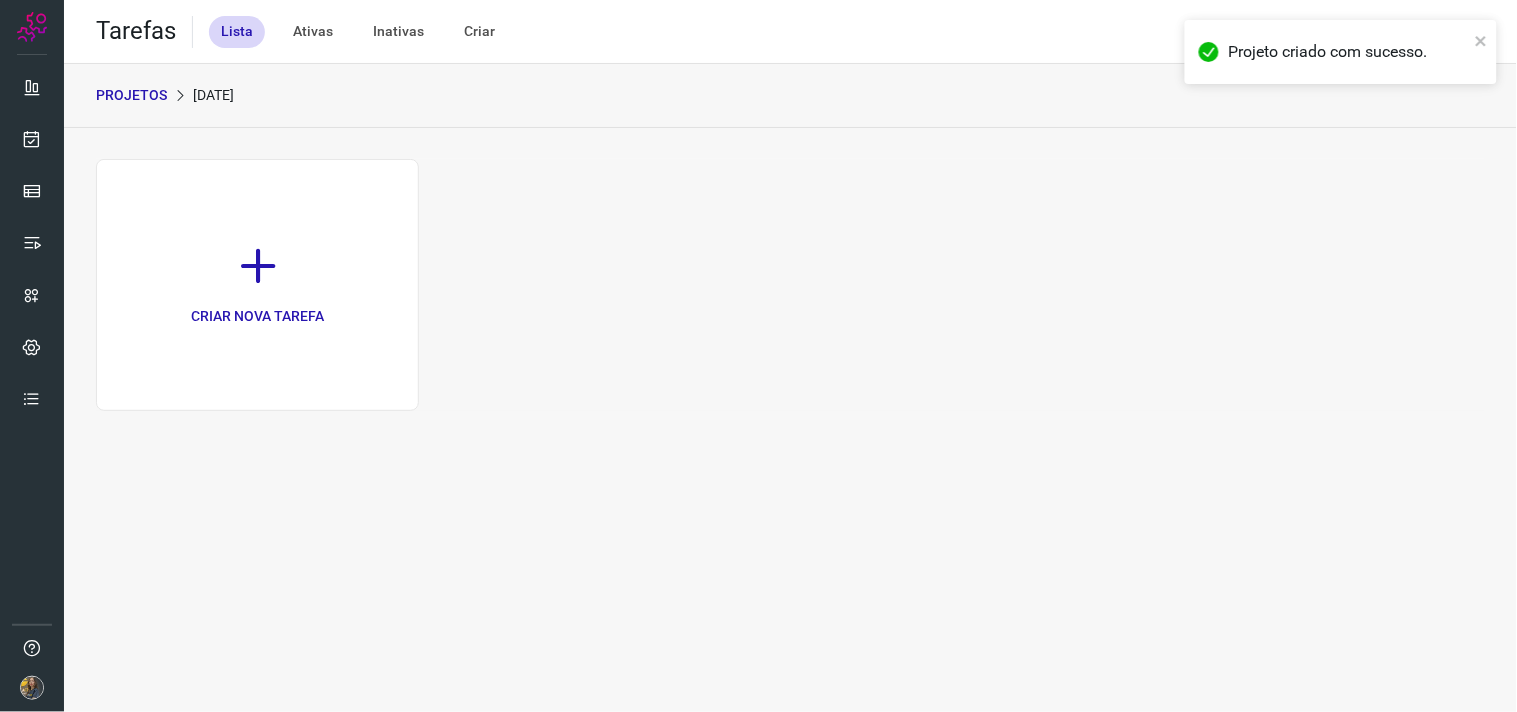 click on "CRIAR NOVA TAREFA" at bounding box center [257, 285] 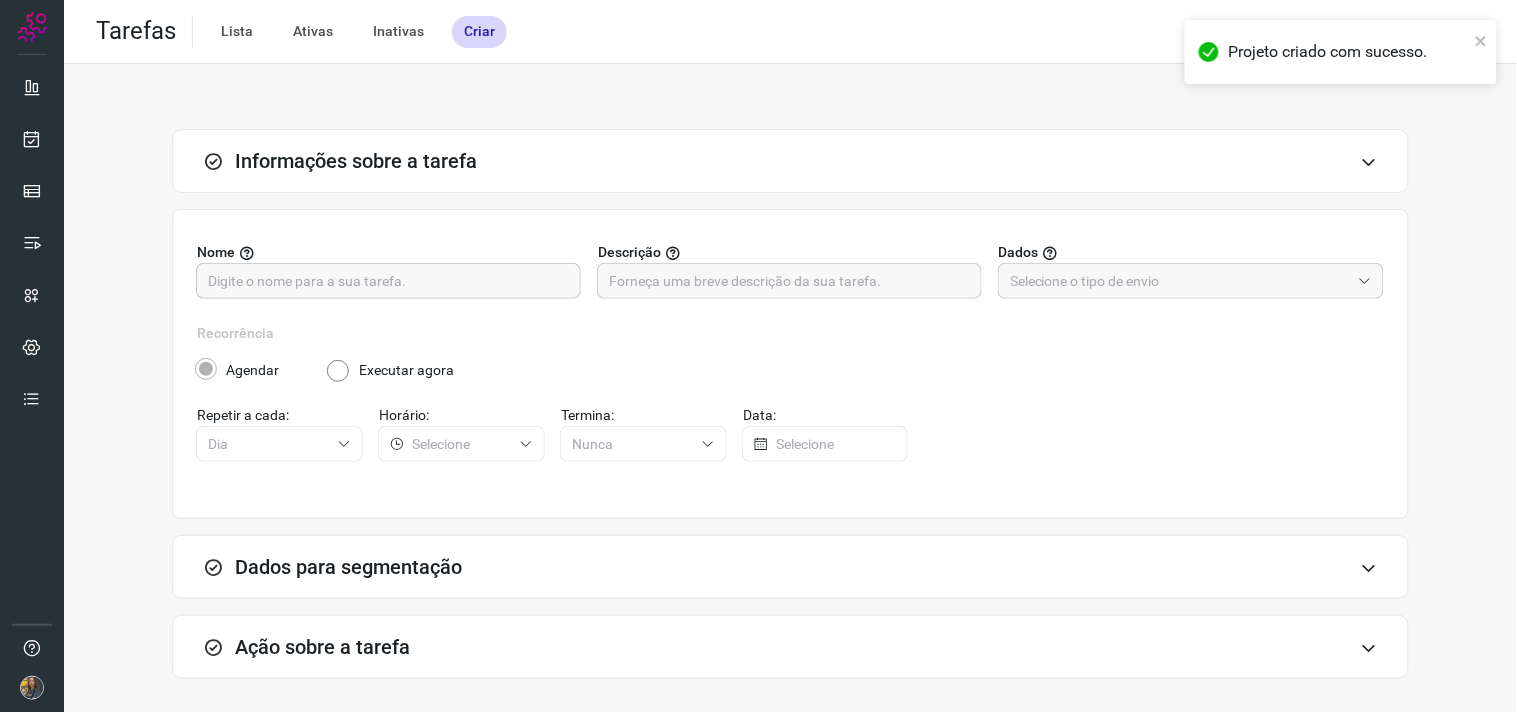 click at bounding box center [388, 281] 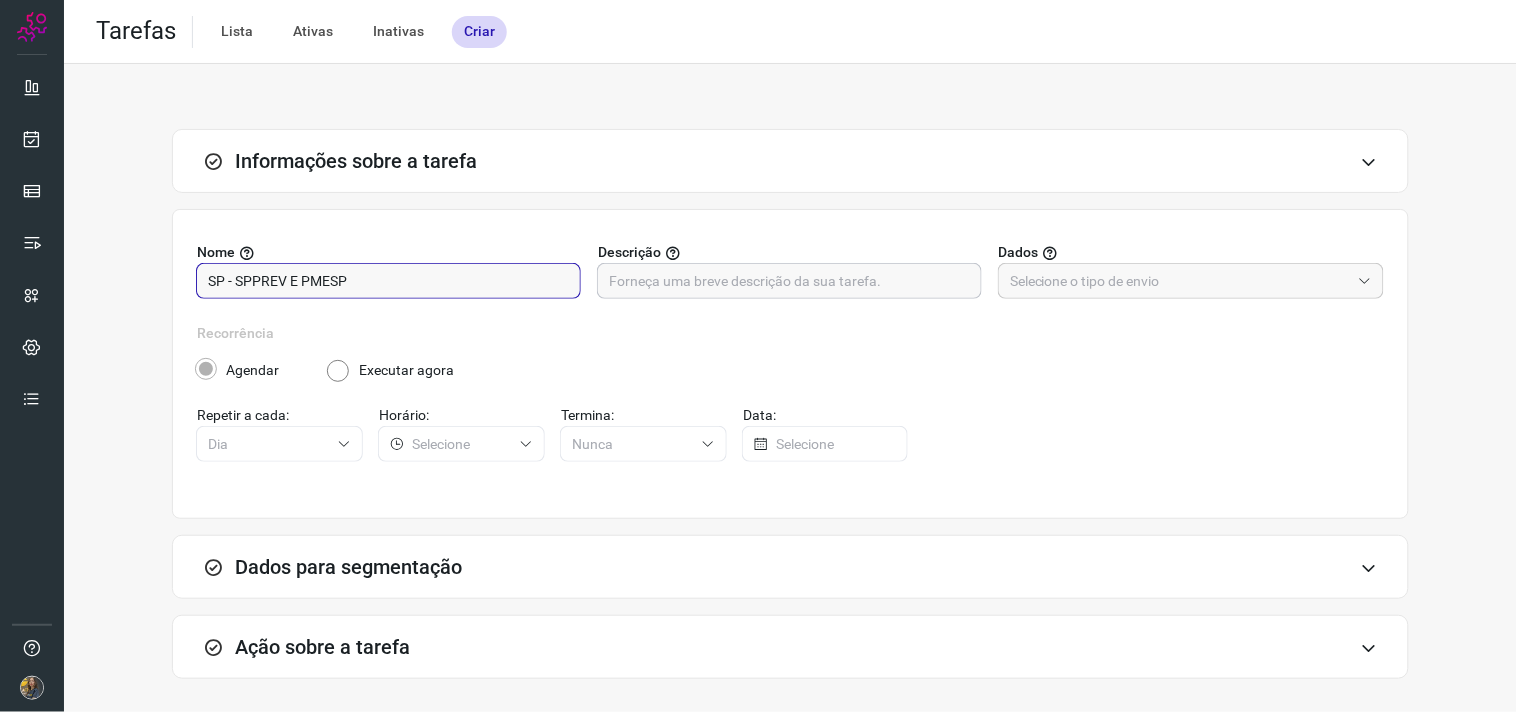 type on "SP - SPPREV E PMESP" 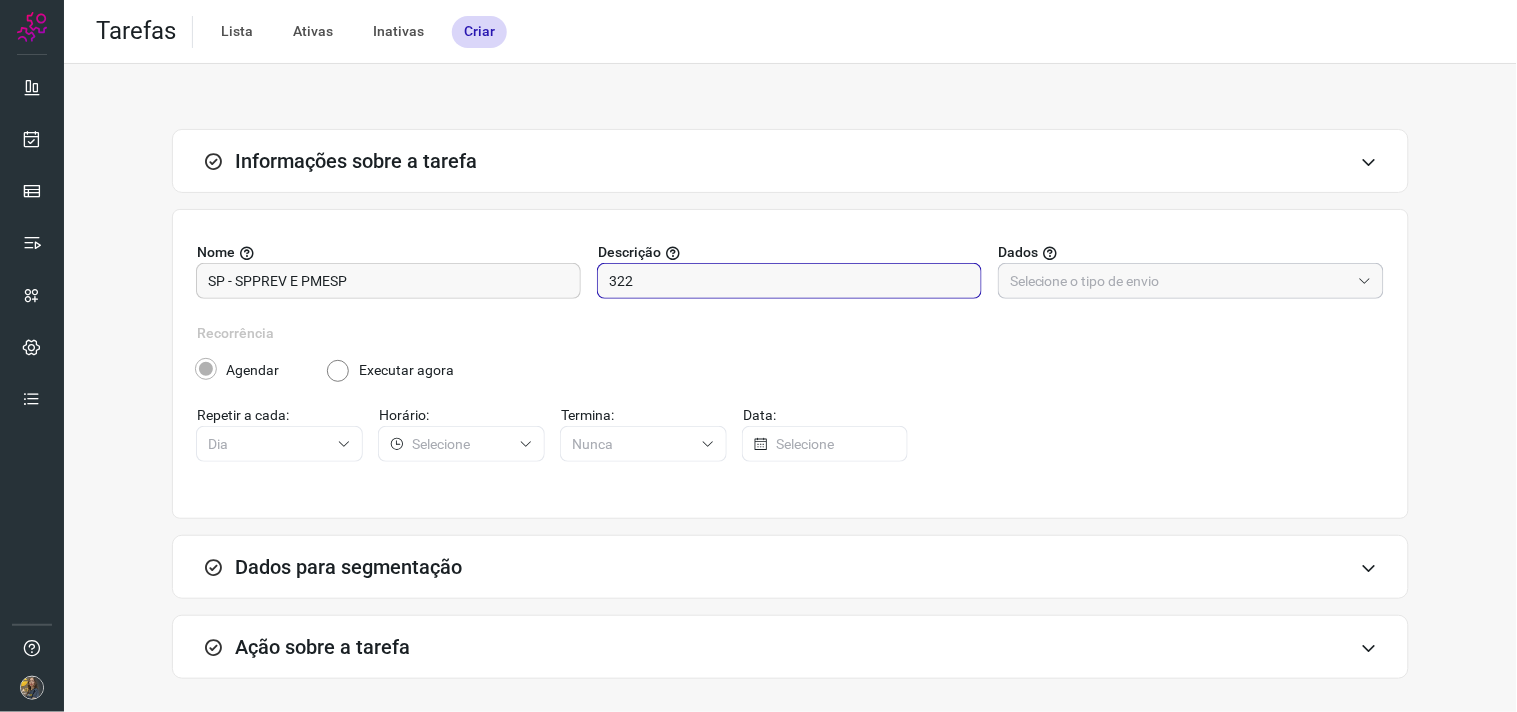 type on "322" 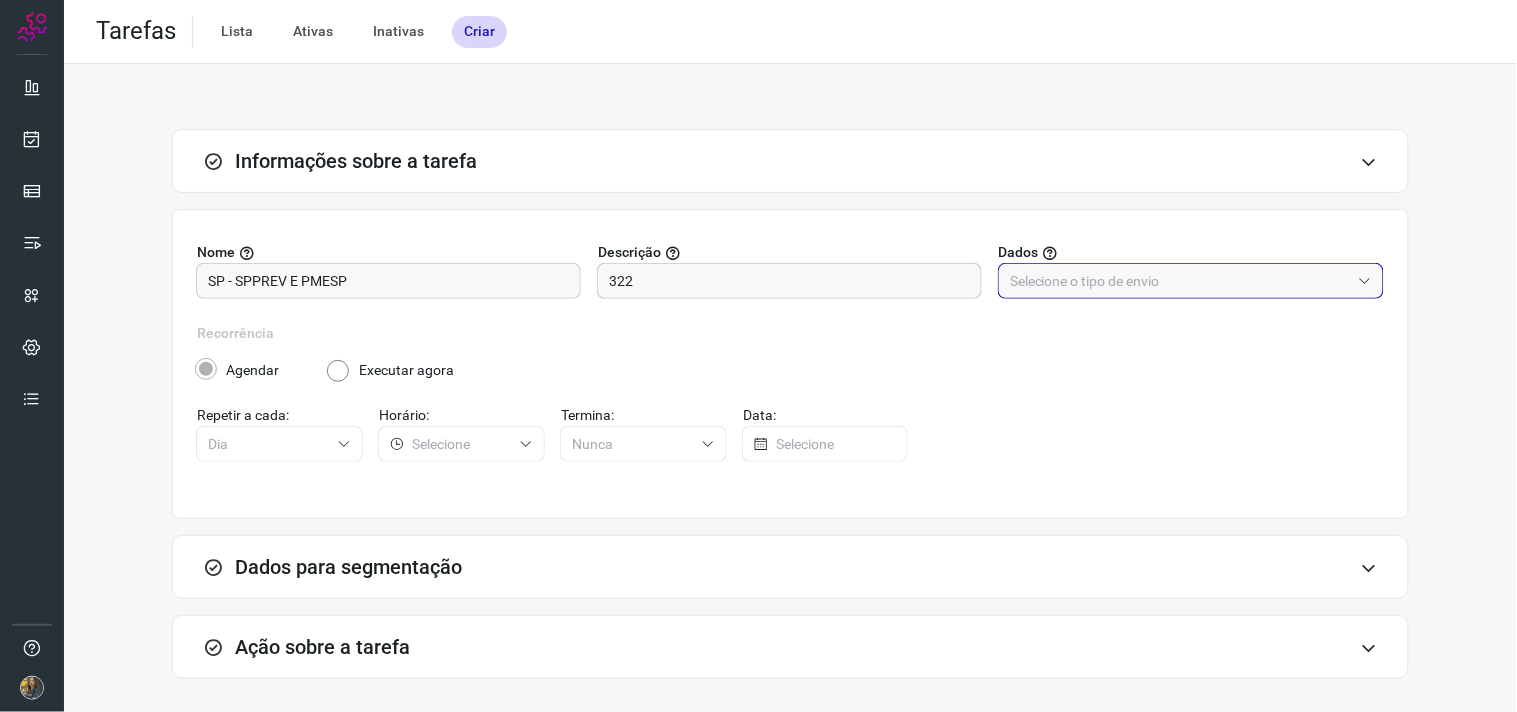 click at bounding box center (1180, 281) 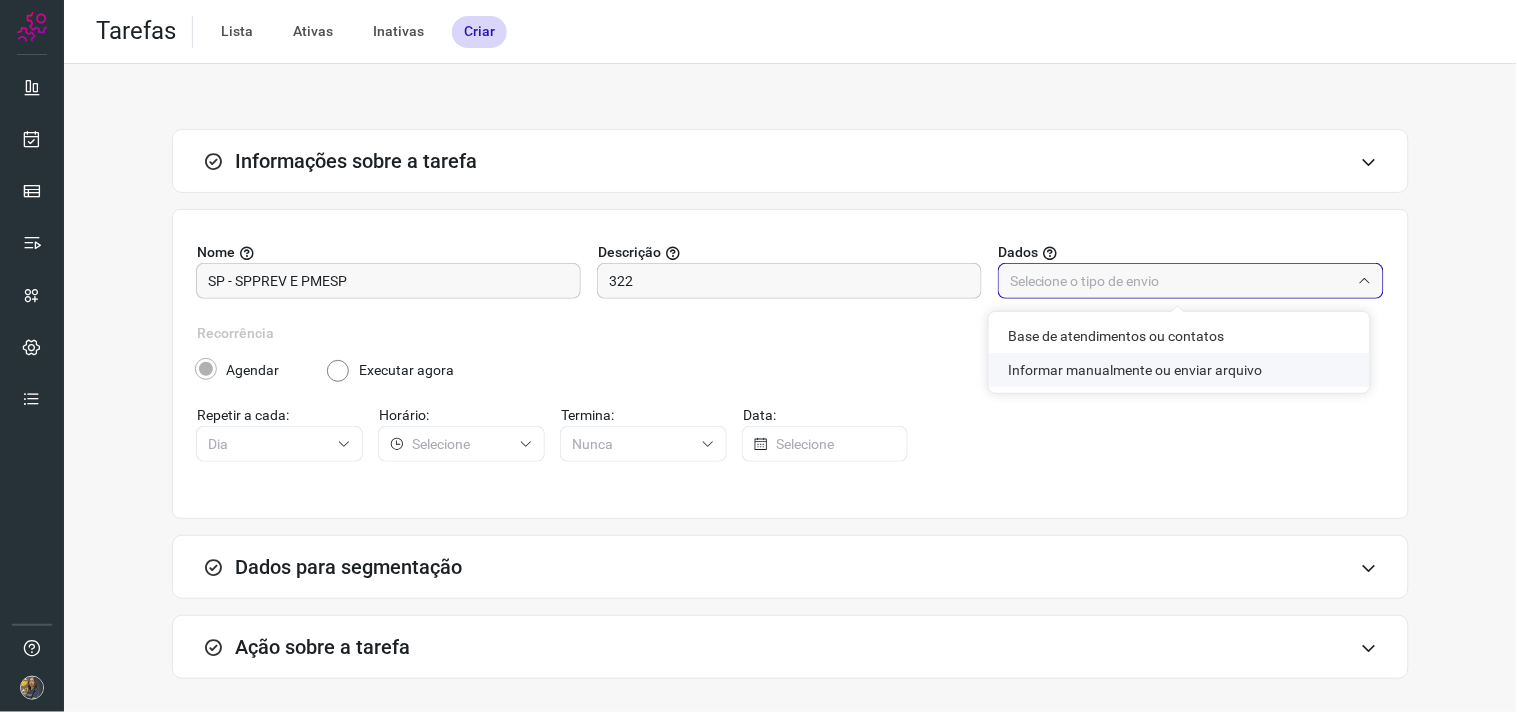 drag, startPoint x: 1104, startPoint y: 382, endPoint x: 1082, endPoint y: 382, distance: 22 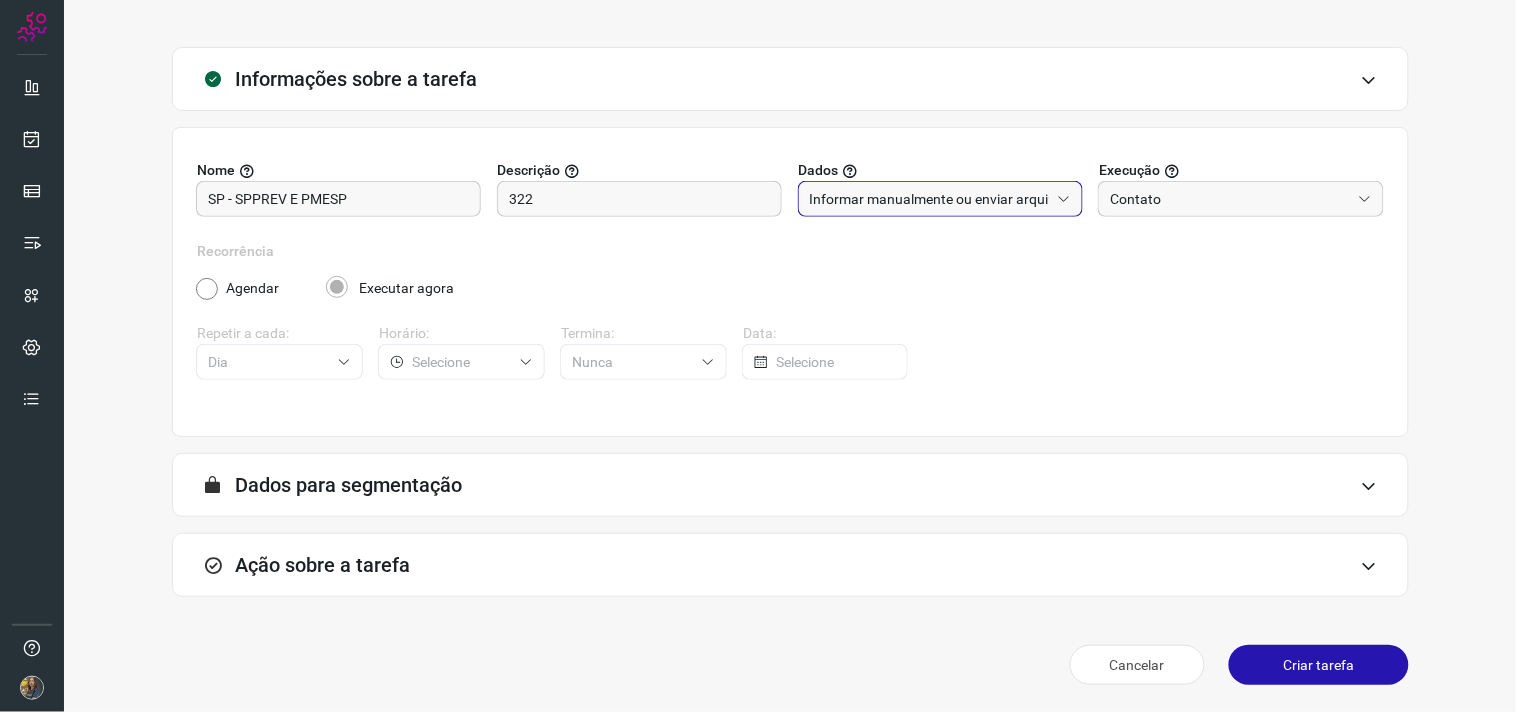 click on "Ação sobre a tarefa" at bounding box center (790, 565) 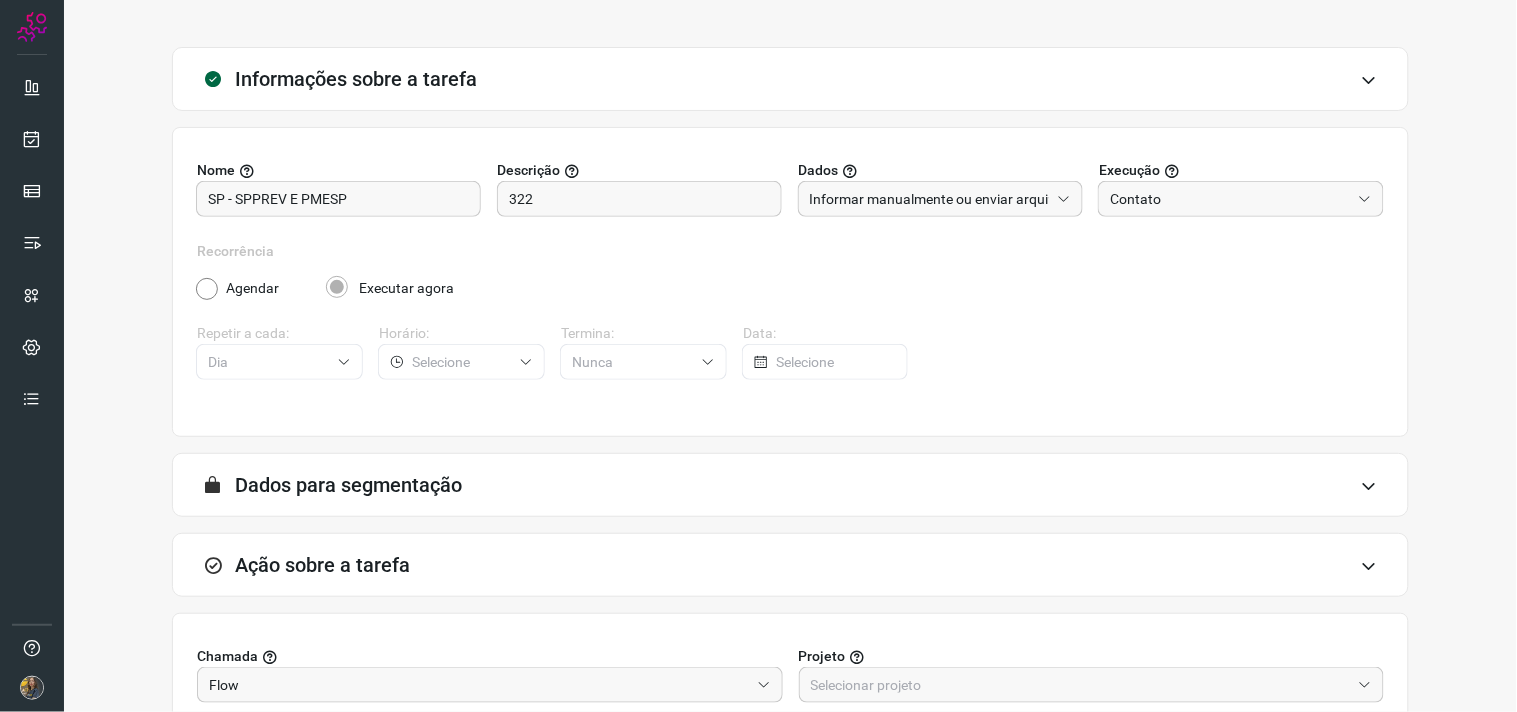 scroll, scrollTop: 398, scrollLeft: 0, axis: vertical 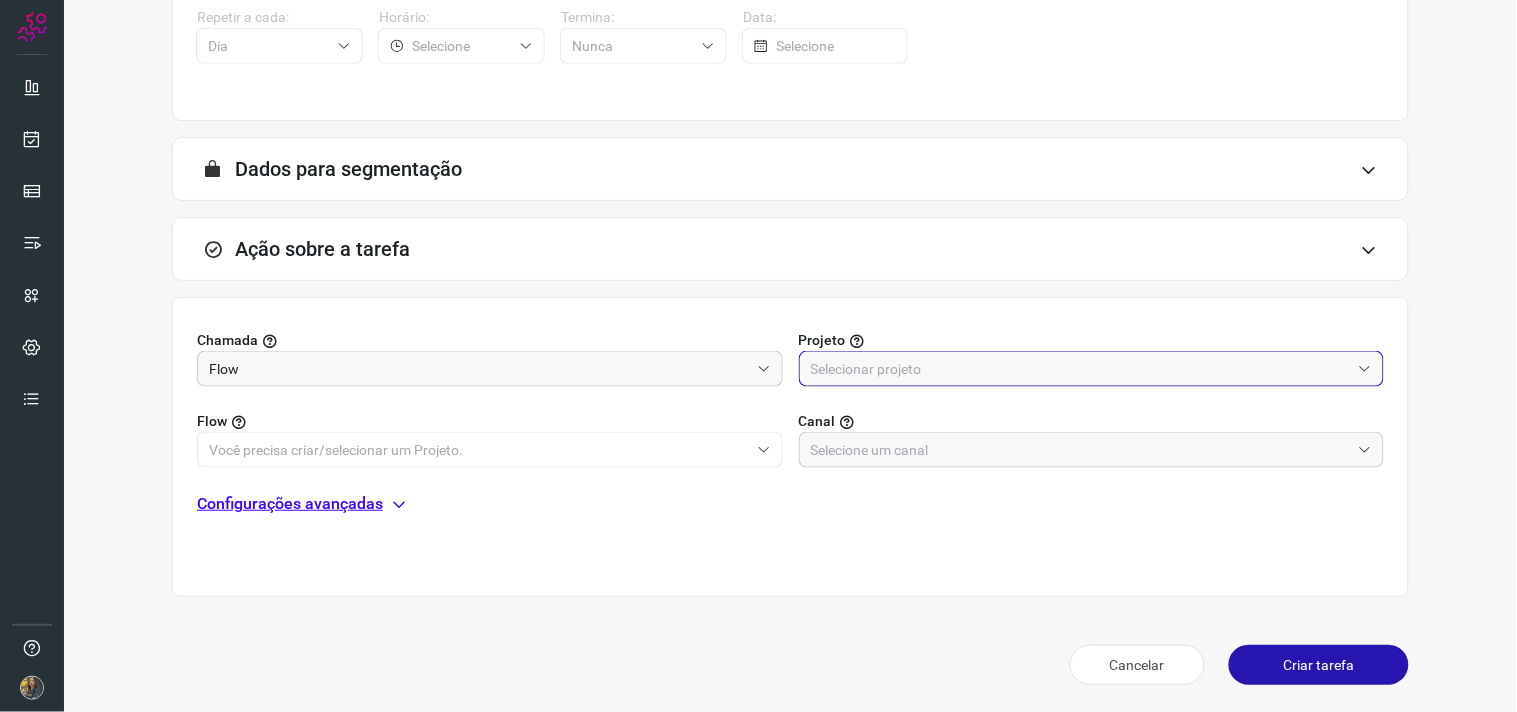 click at bounding box center (1081, 369) 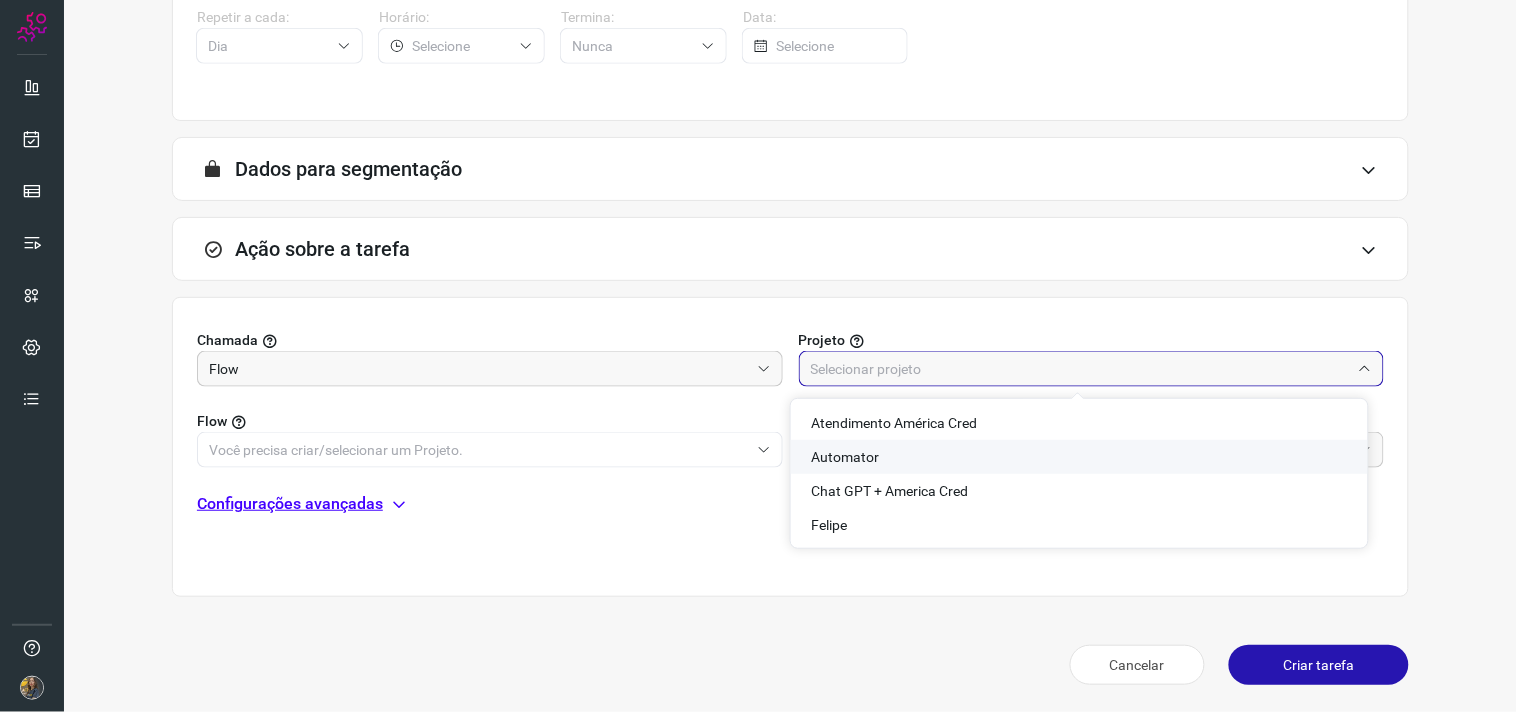click on "Automator" 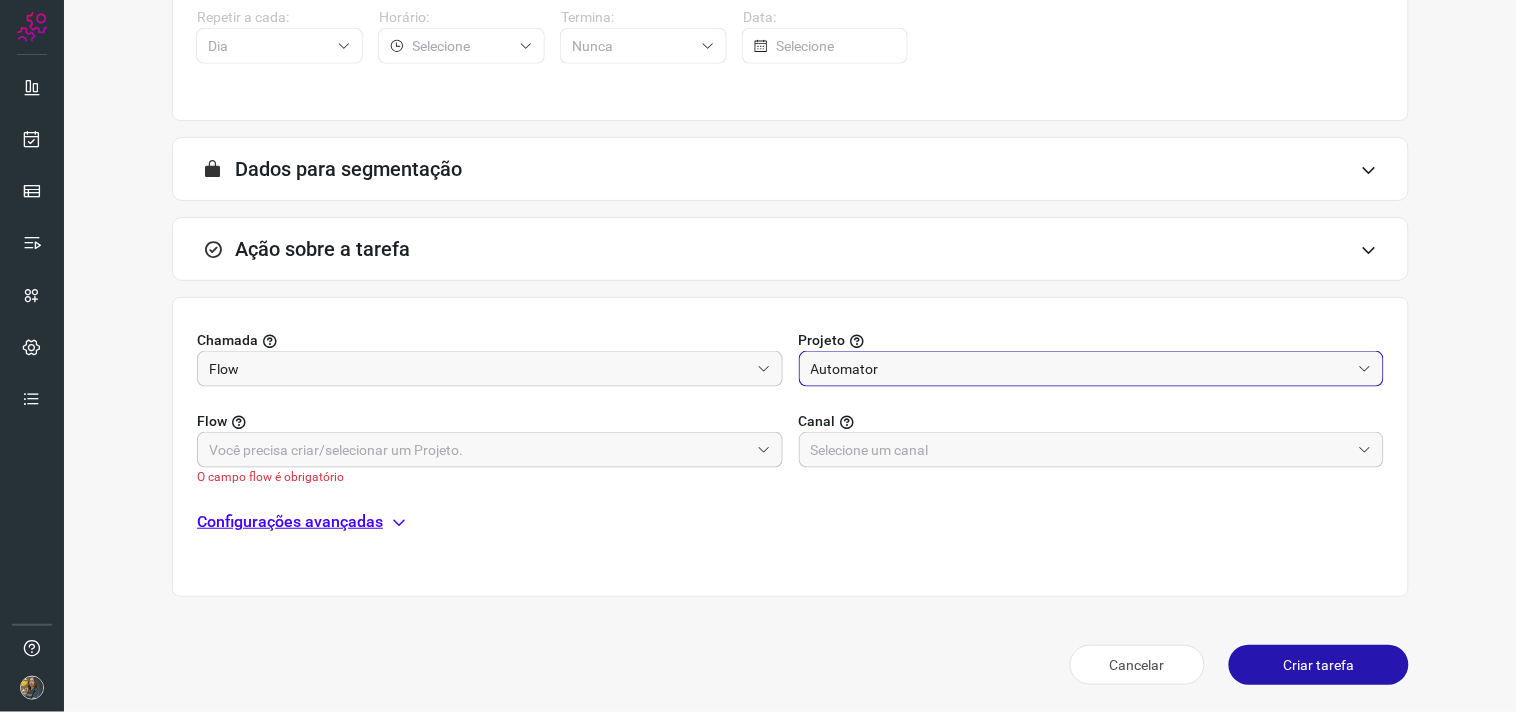 click at bounding box center [479, 450] 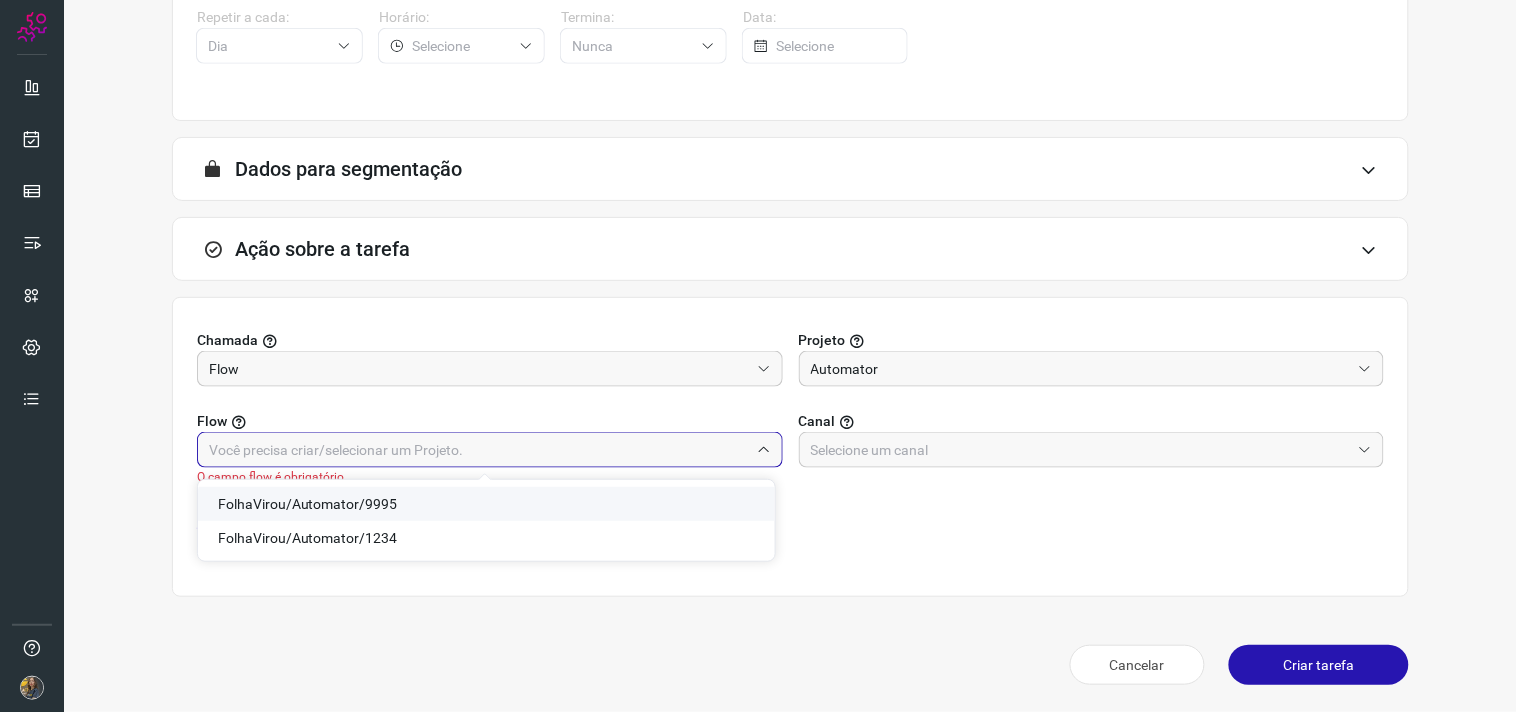 click on "FolhaVirou/Automator/9995" 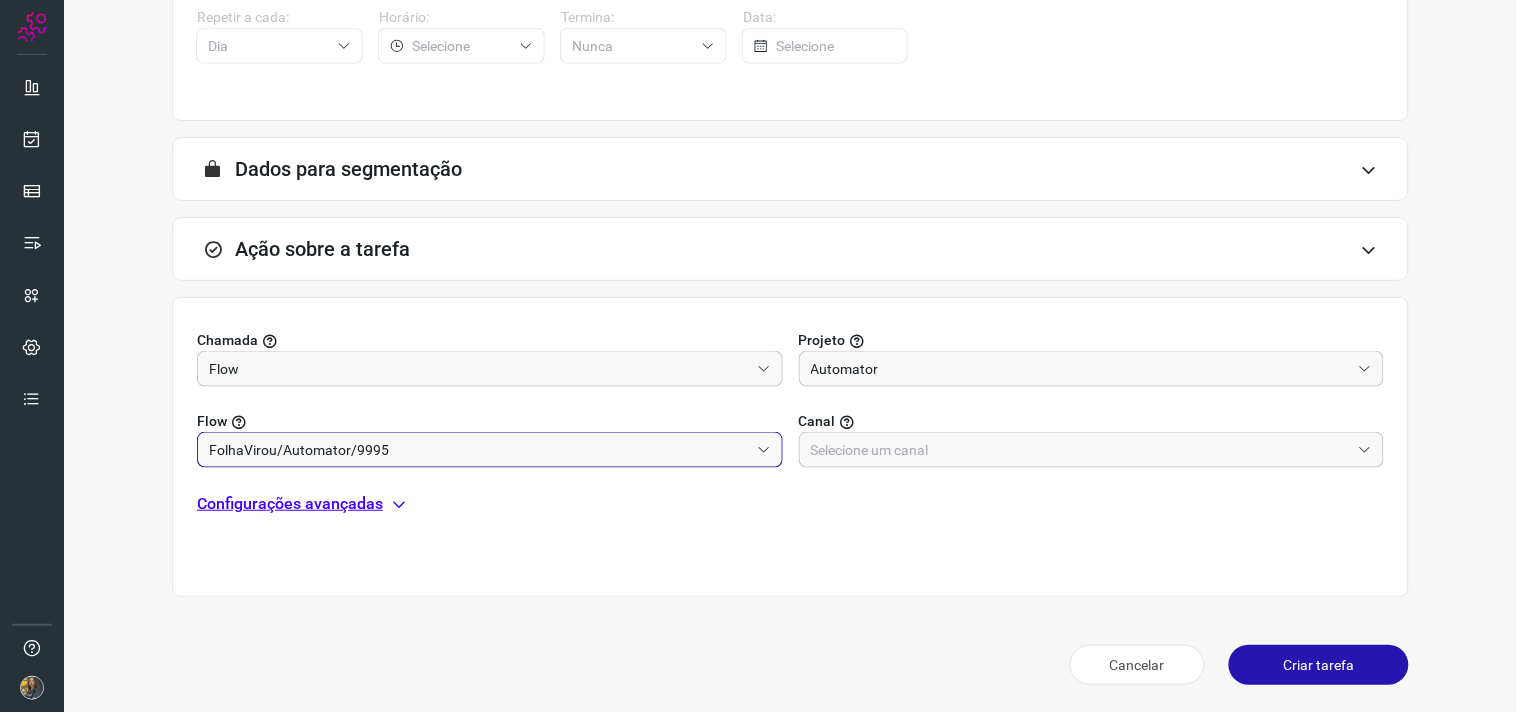 click at bounding box center (1081, 450) 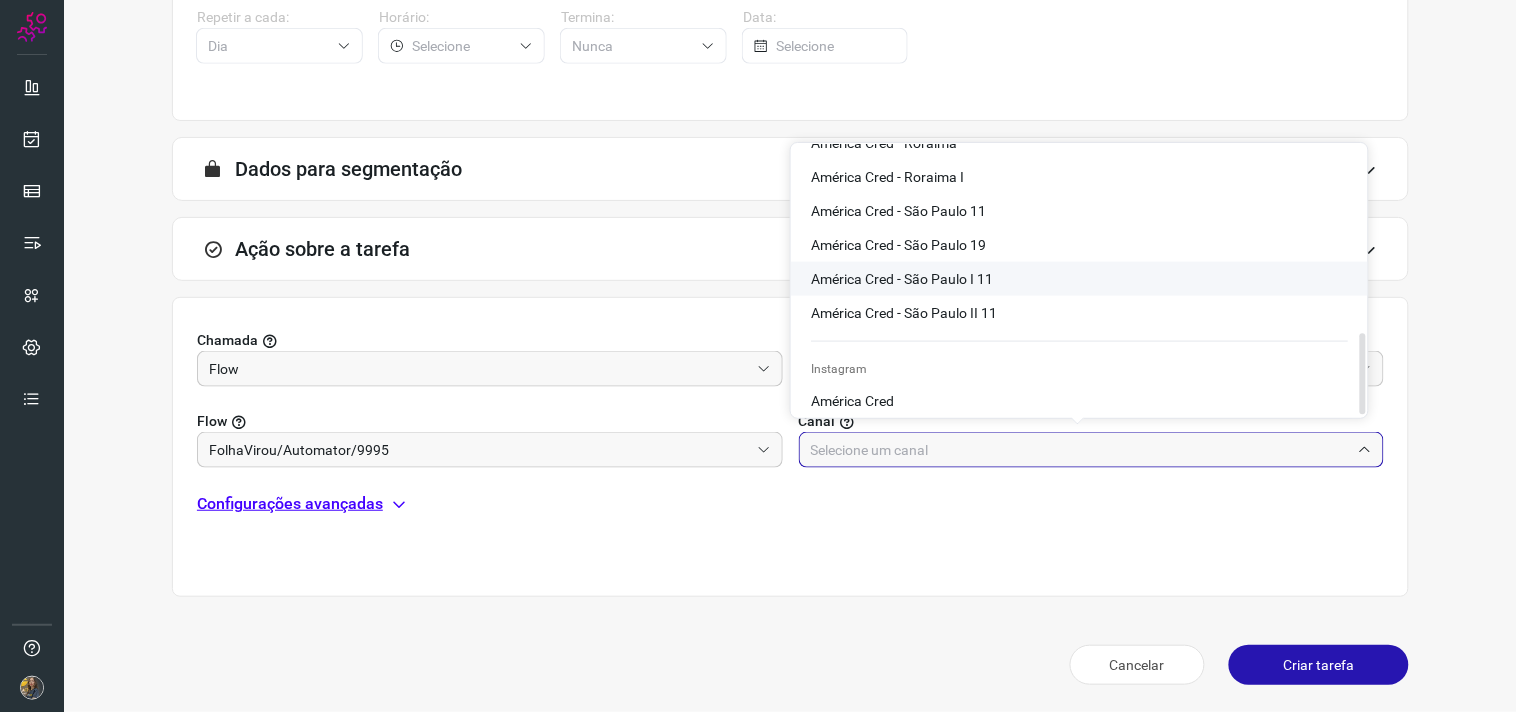 scroll, scrollTop: 623, scrollLeft: 0, axis: vertical 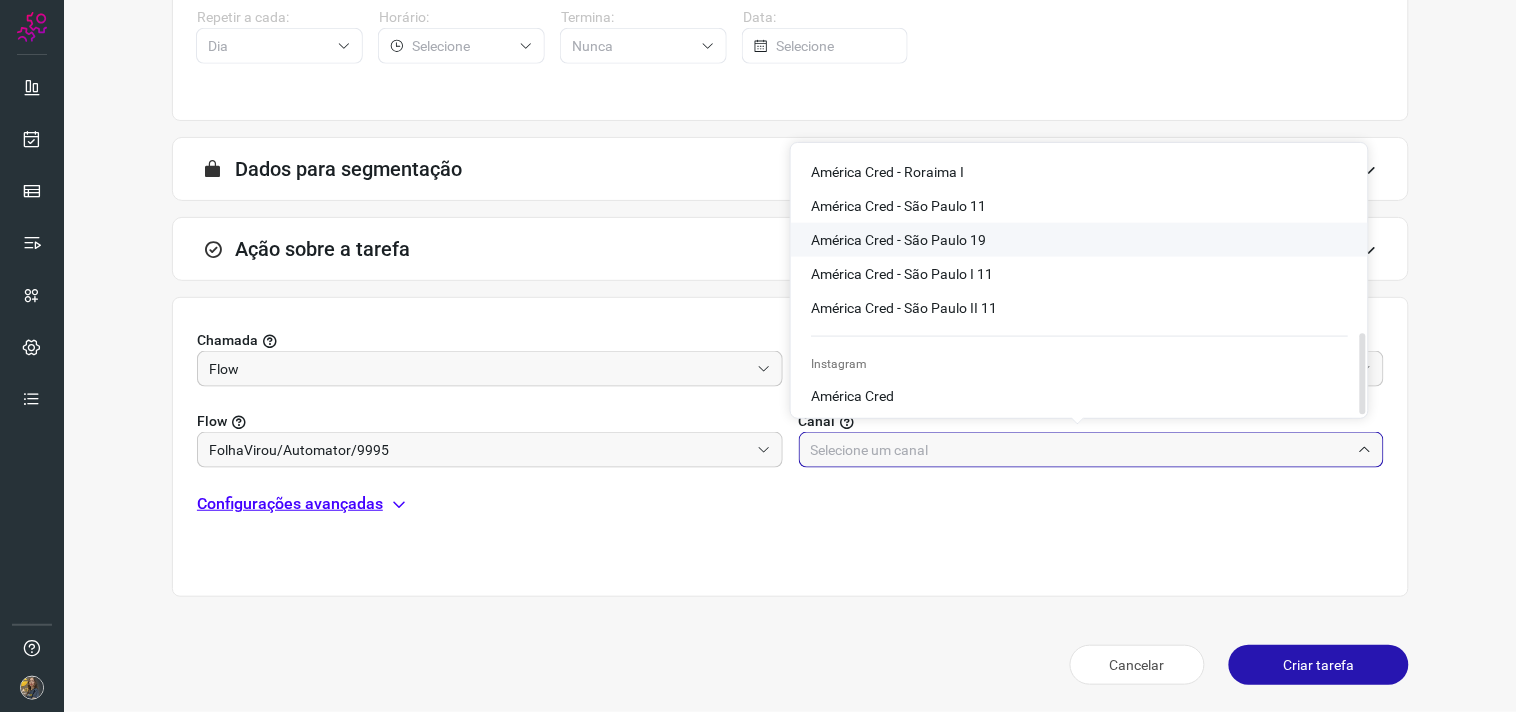 click on "América Cred - São Paulo 19" 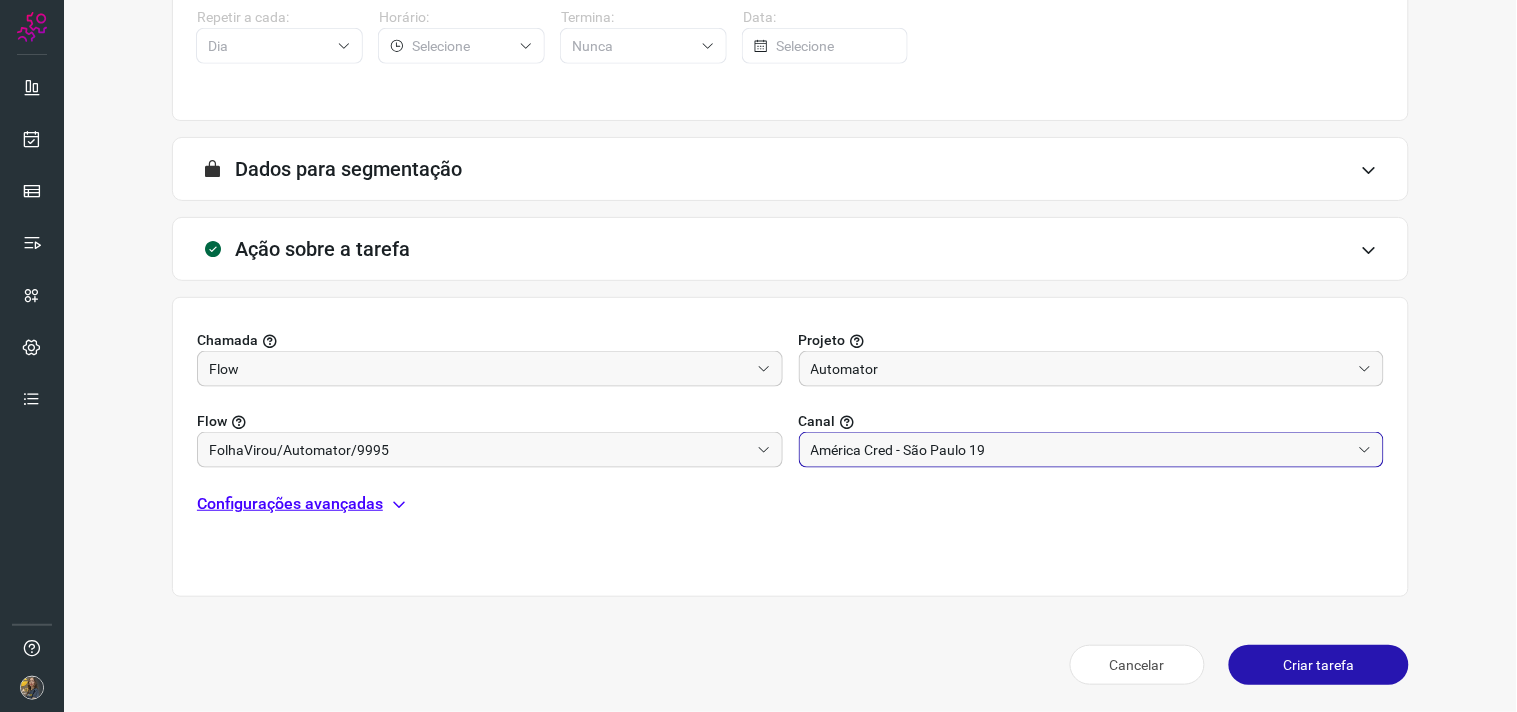 click on "Configurações avançadas" at bounding box center [290, 504] 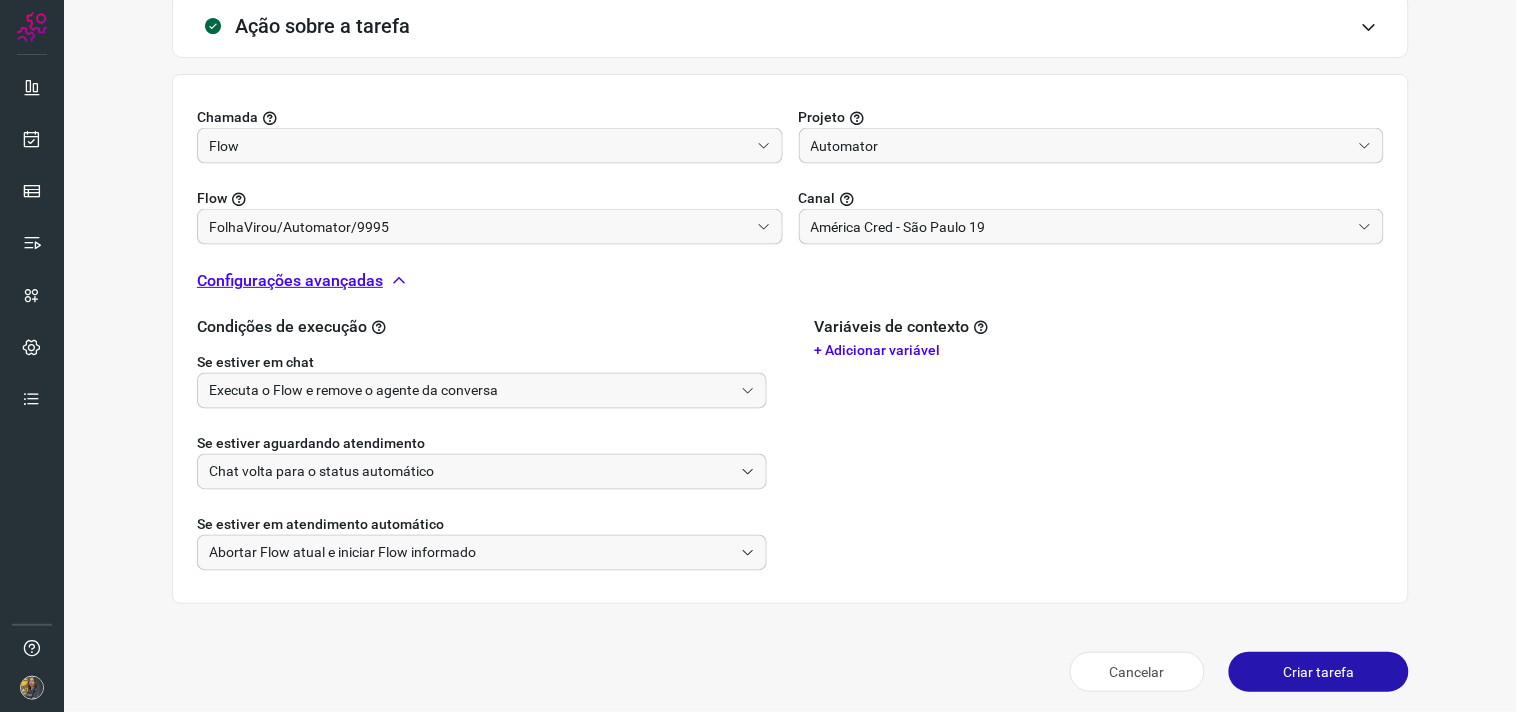 scroll, scrollTop: 628, scrollLeft: 0, axis: vertical 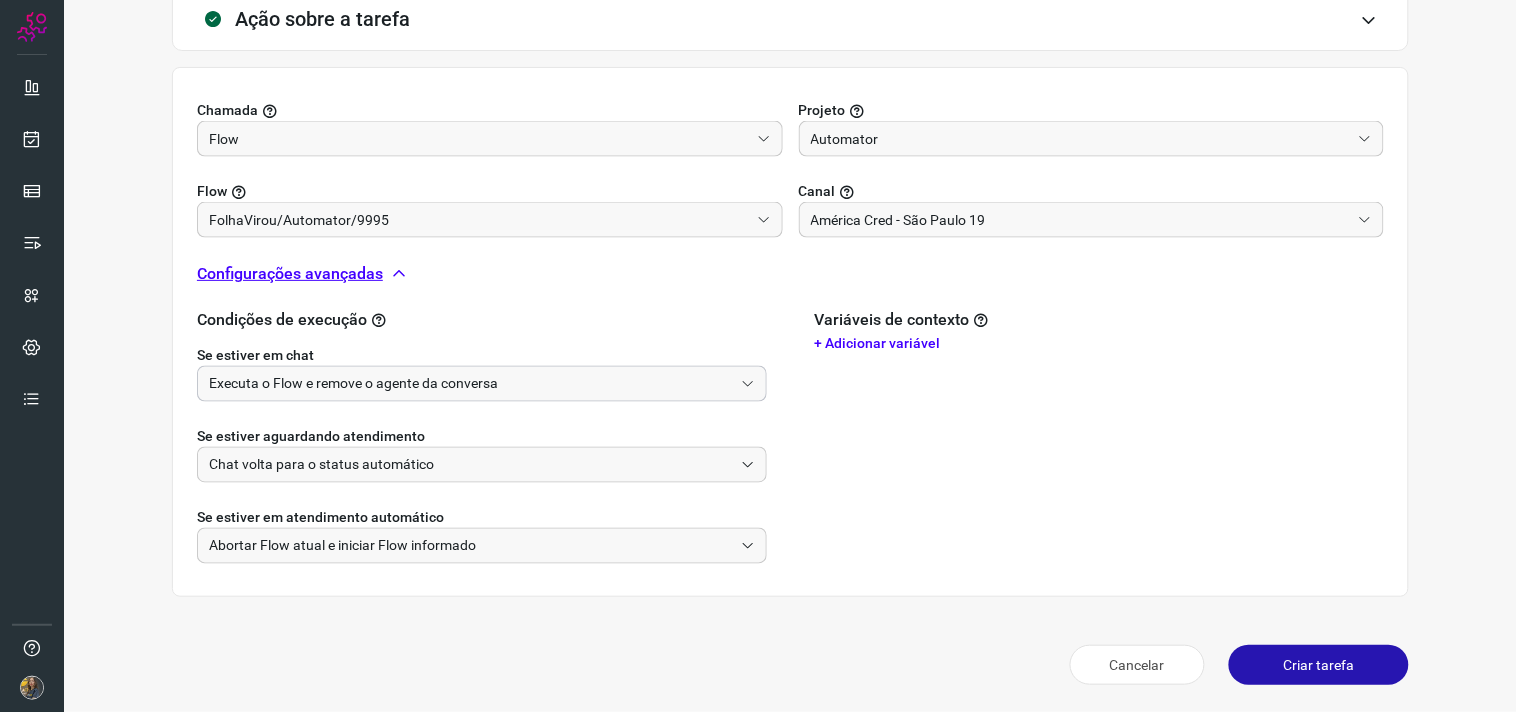 click on "Executa o Flow e remove o agente da conversa" 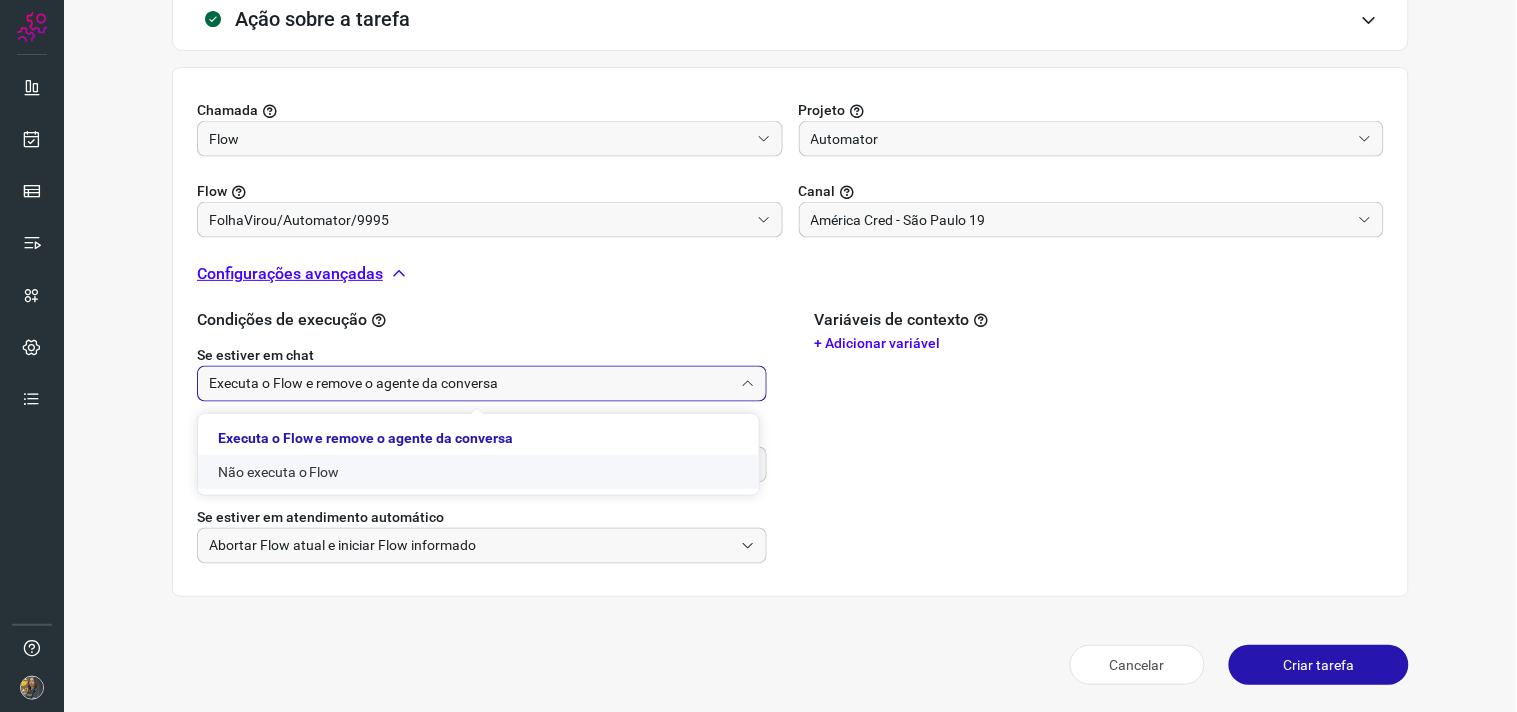 click on "Não executa o Flow" 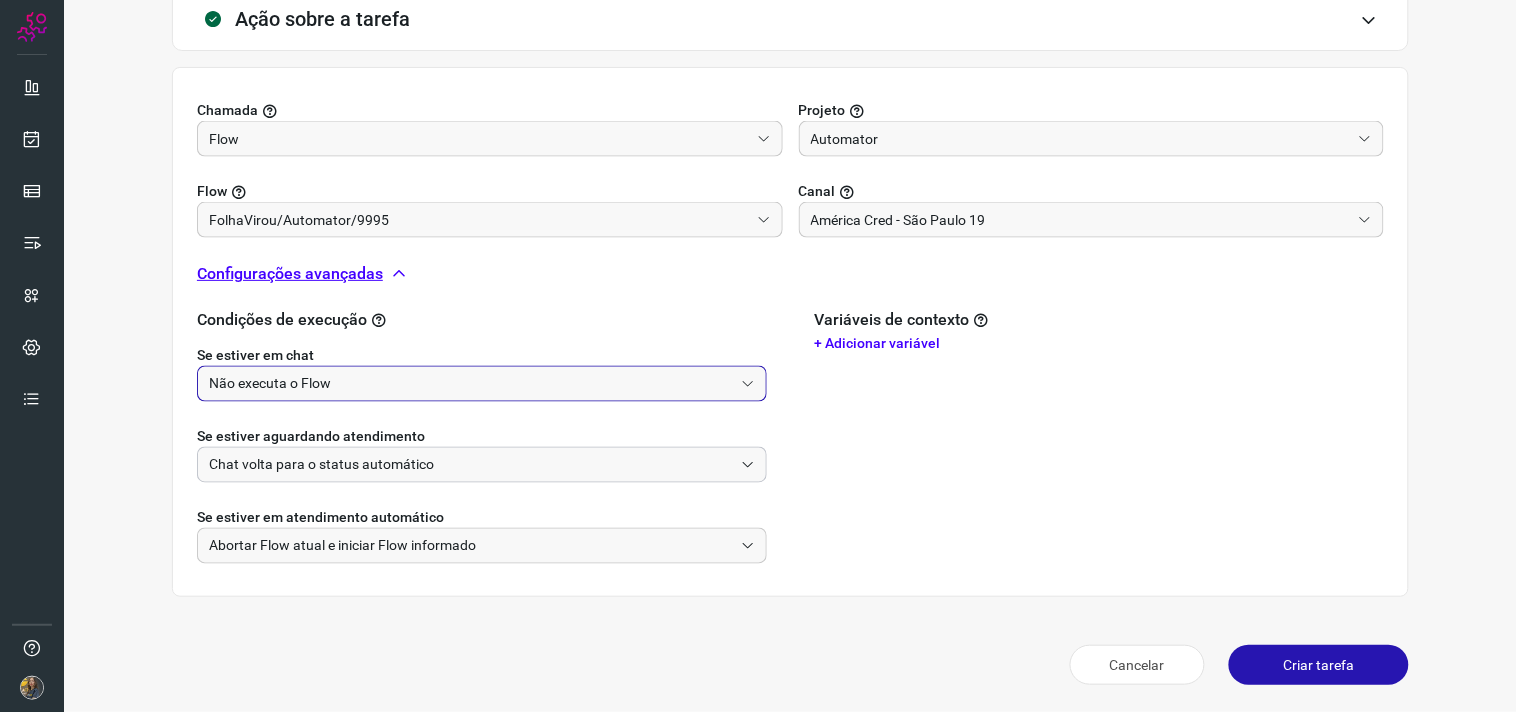 click on "Chat volta para o status automático" at bounding box center (471, 465) 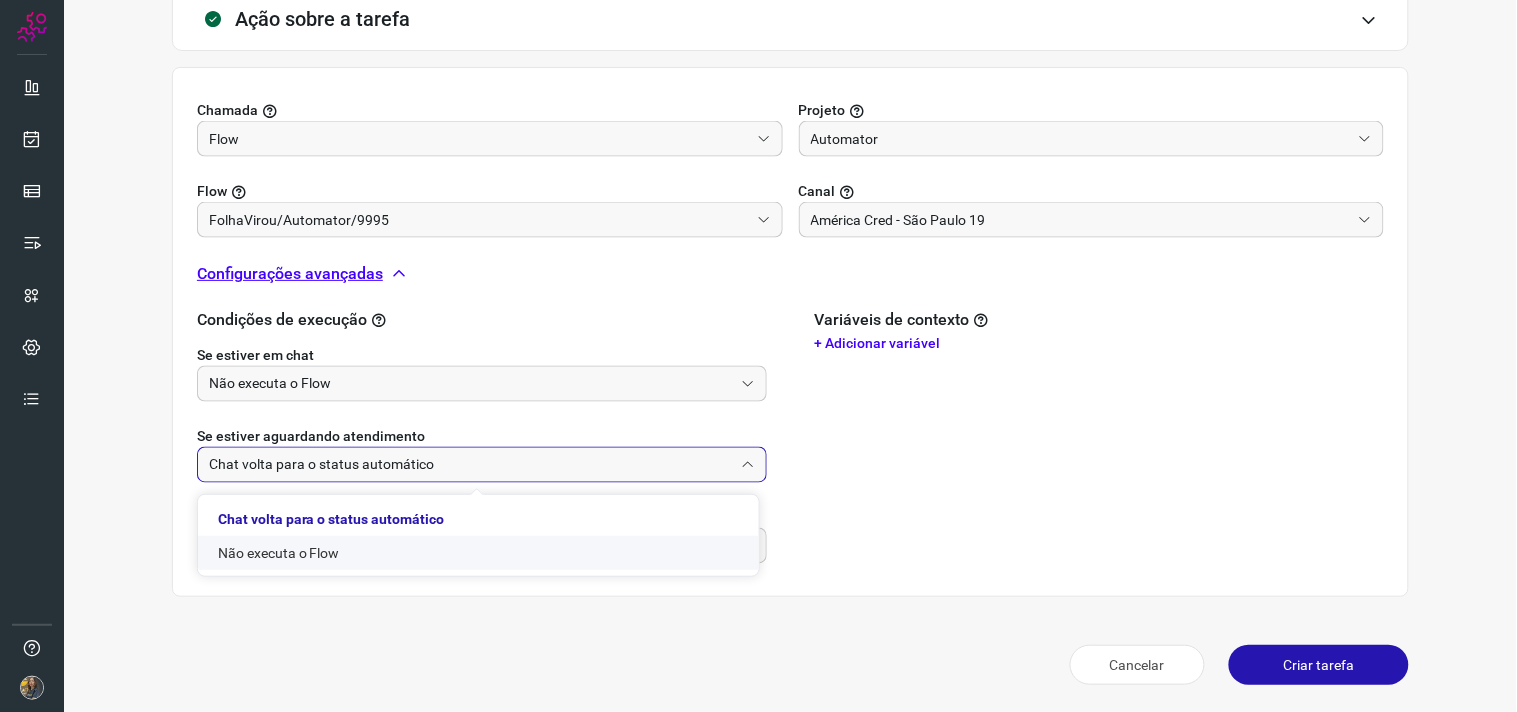 click on "Não executa o Flow" 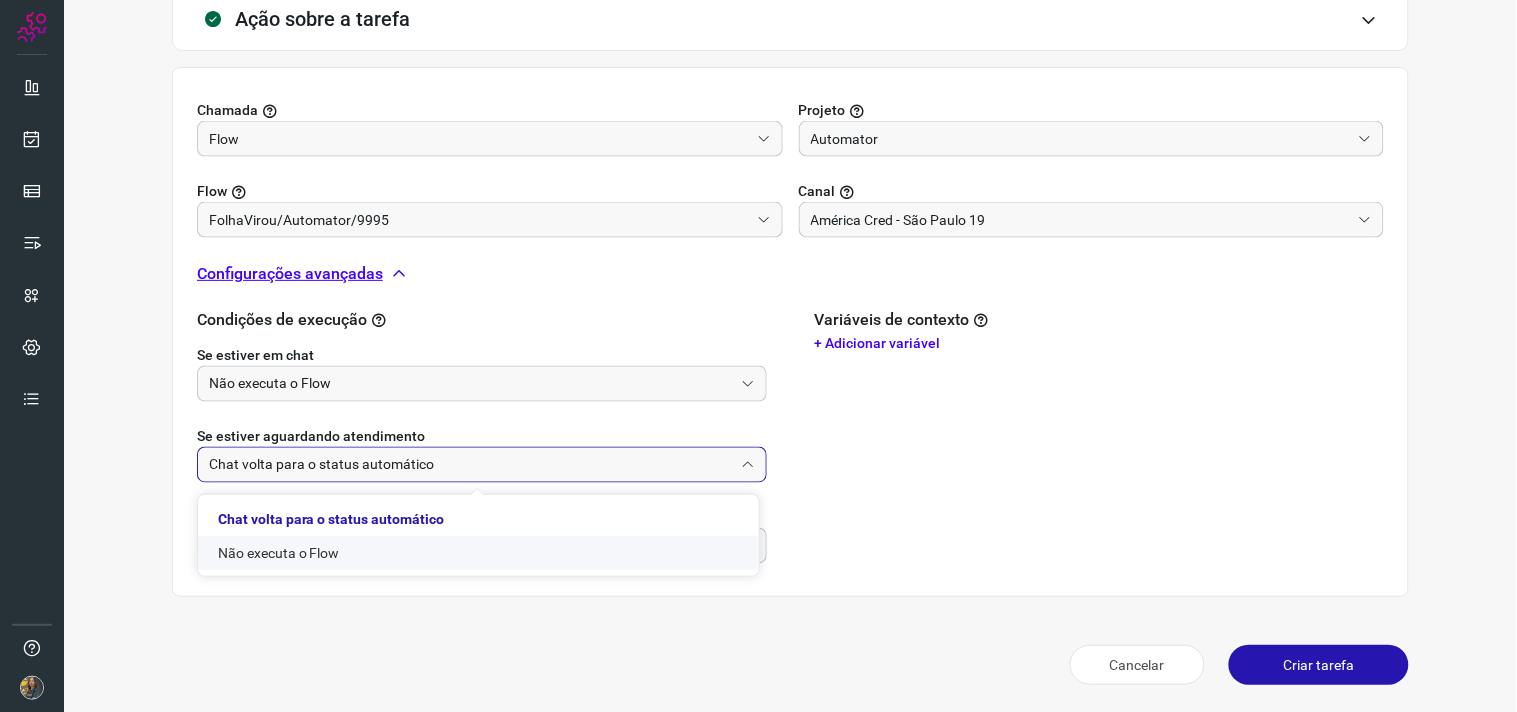 type on "Não executa o Flow" 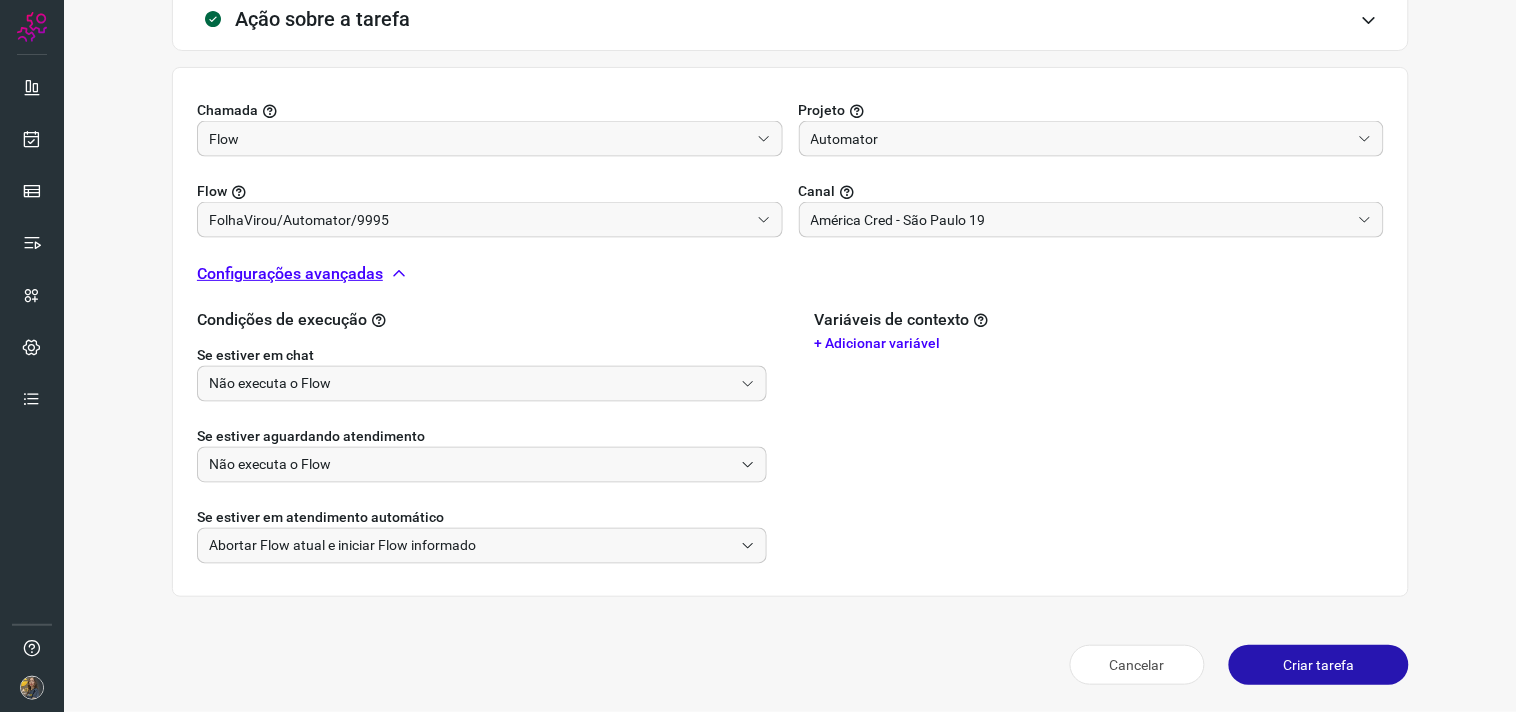 drag, startPoint x: 1102, startPoint y: 464, endPoint x: 1118, endPoint y: 488, distance: 28.84441 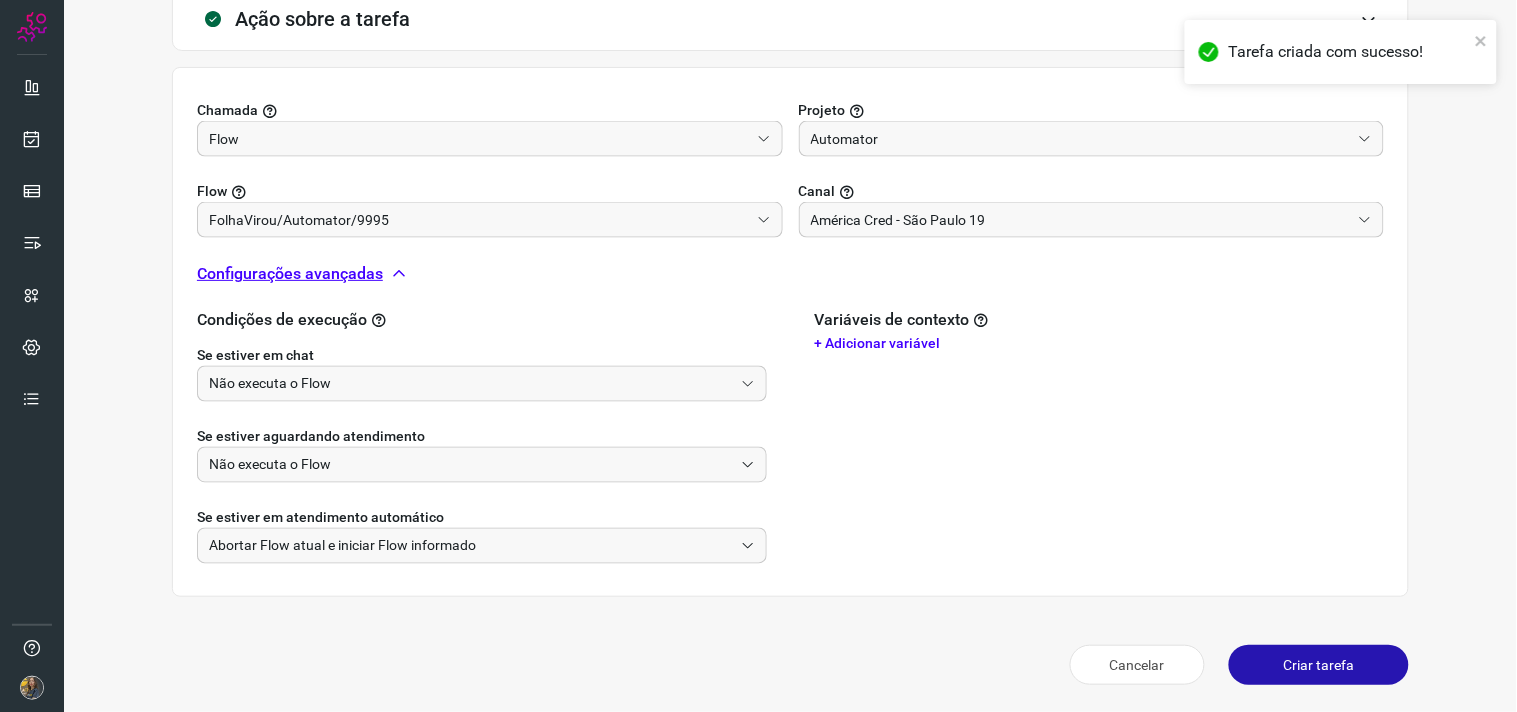 scroll, scrollTop: 321, scrollLeft: 0, axis: vertical 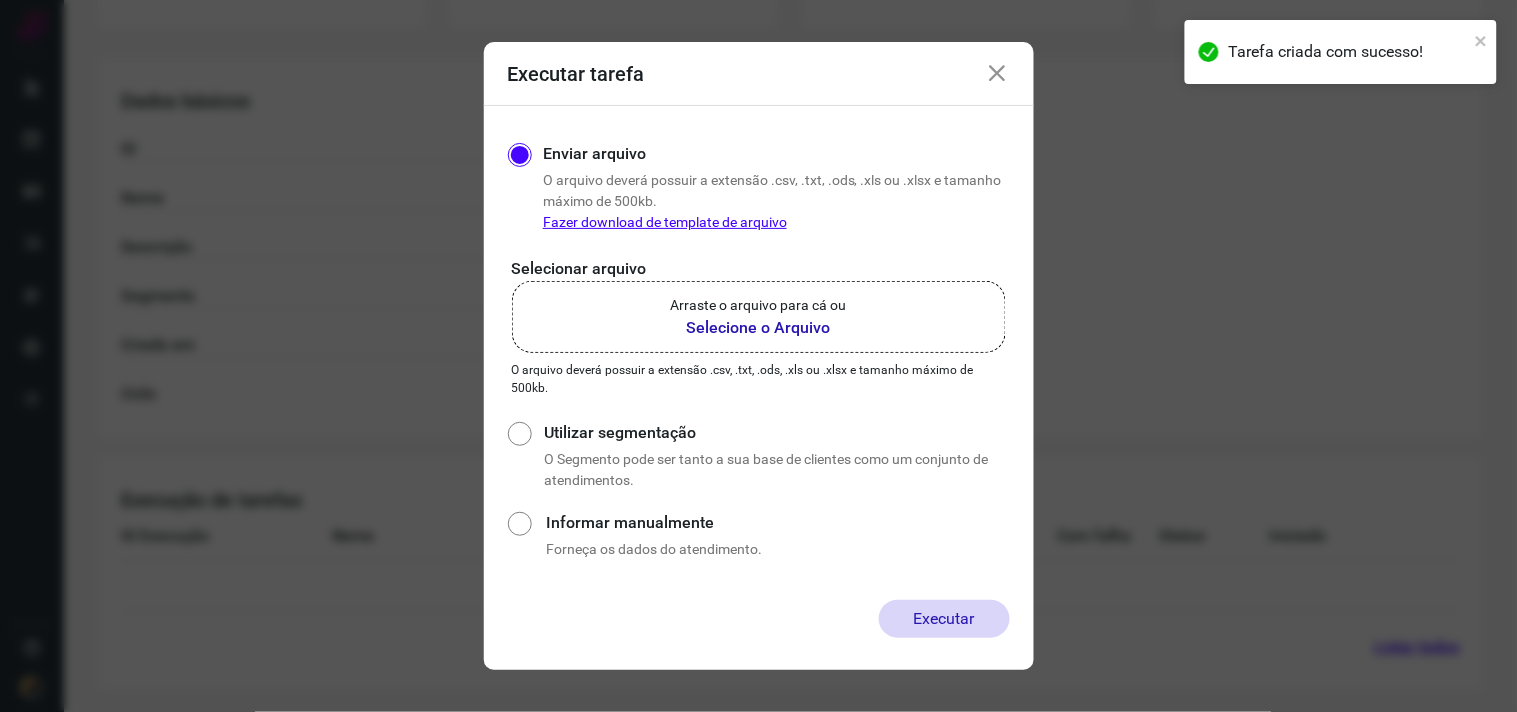 click on "Selecione o Arquivo" at bounding box center [759, 328] 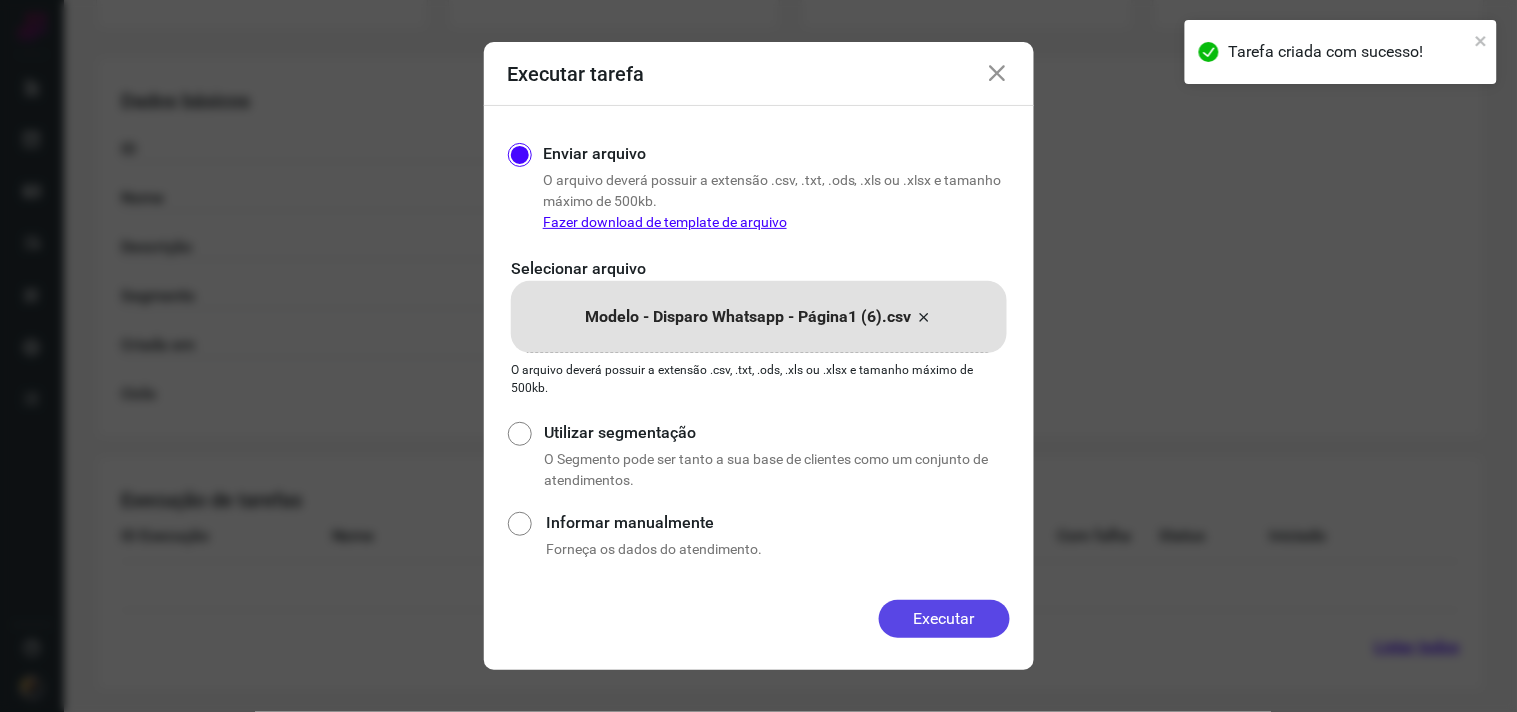 click on "Executar" at bounding box center [944, 619] 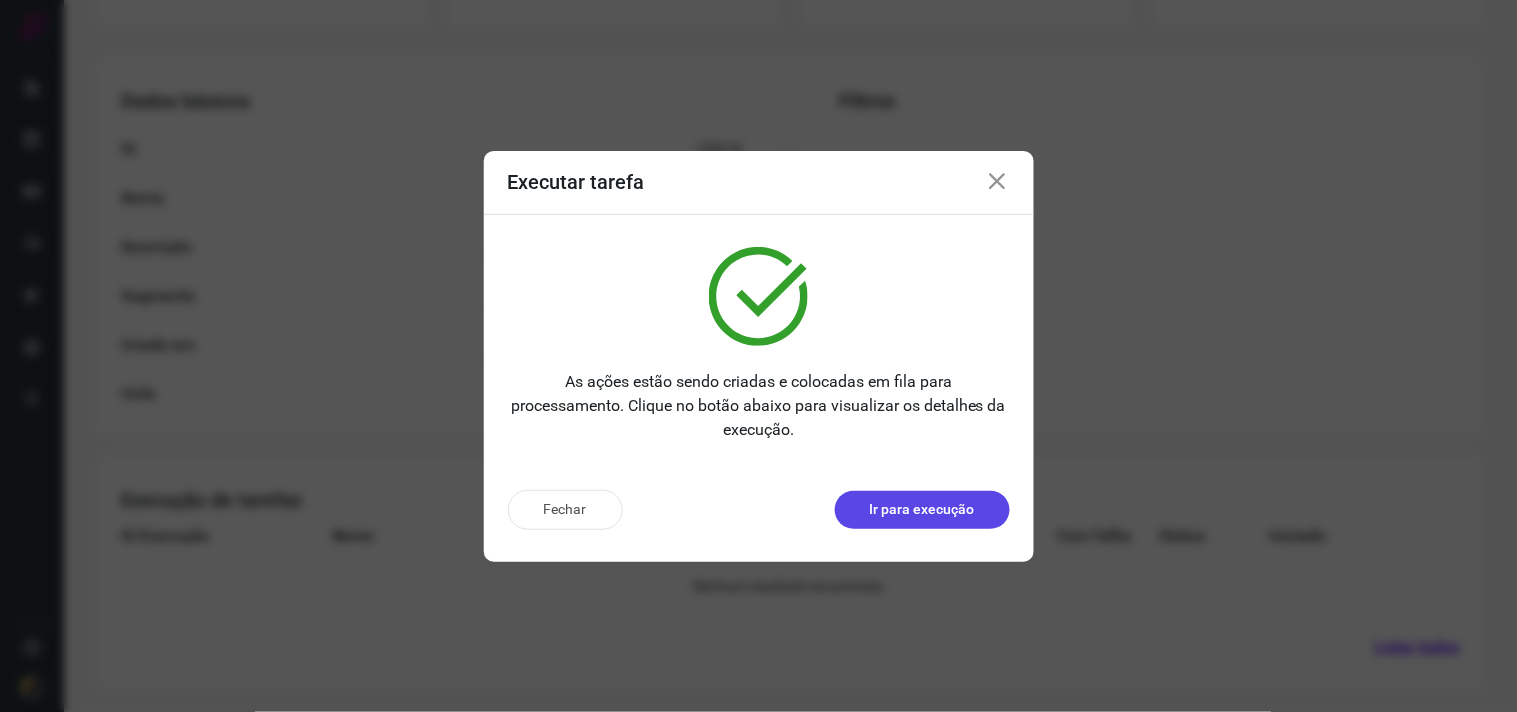 click on "Ir para execução" at bounding box center [922, 509] 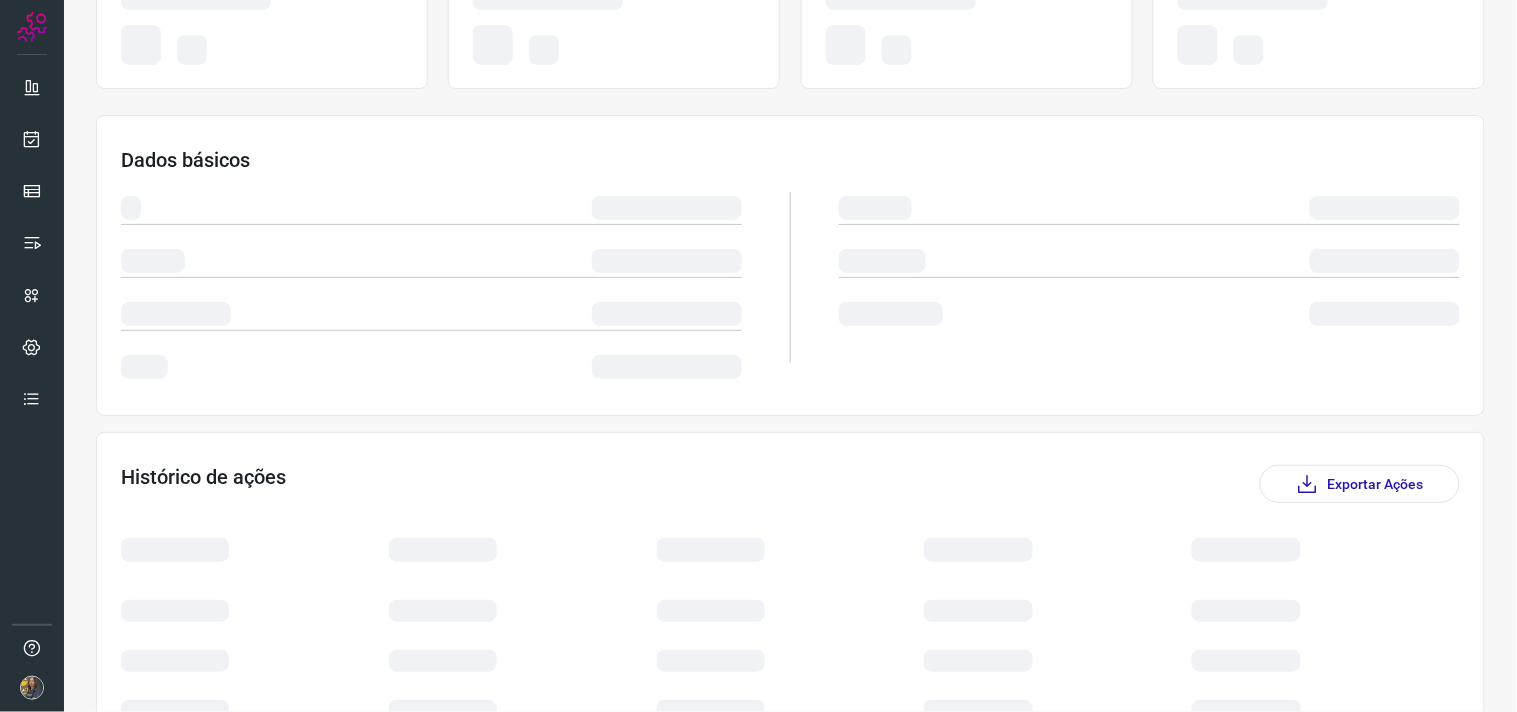 scroll, scrollTop: 0, scrollLeft: 0, axis: both 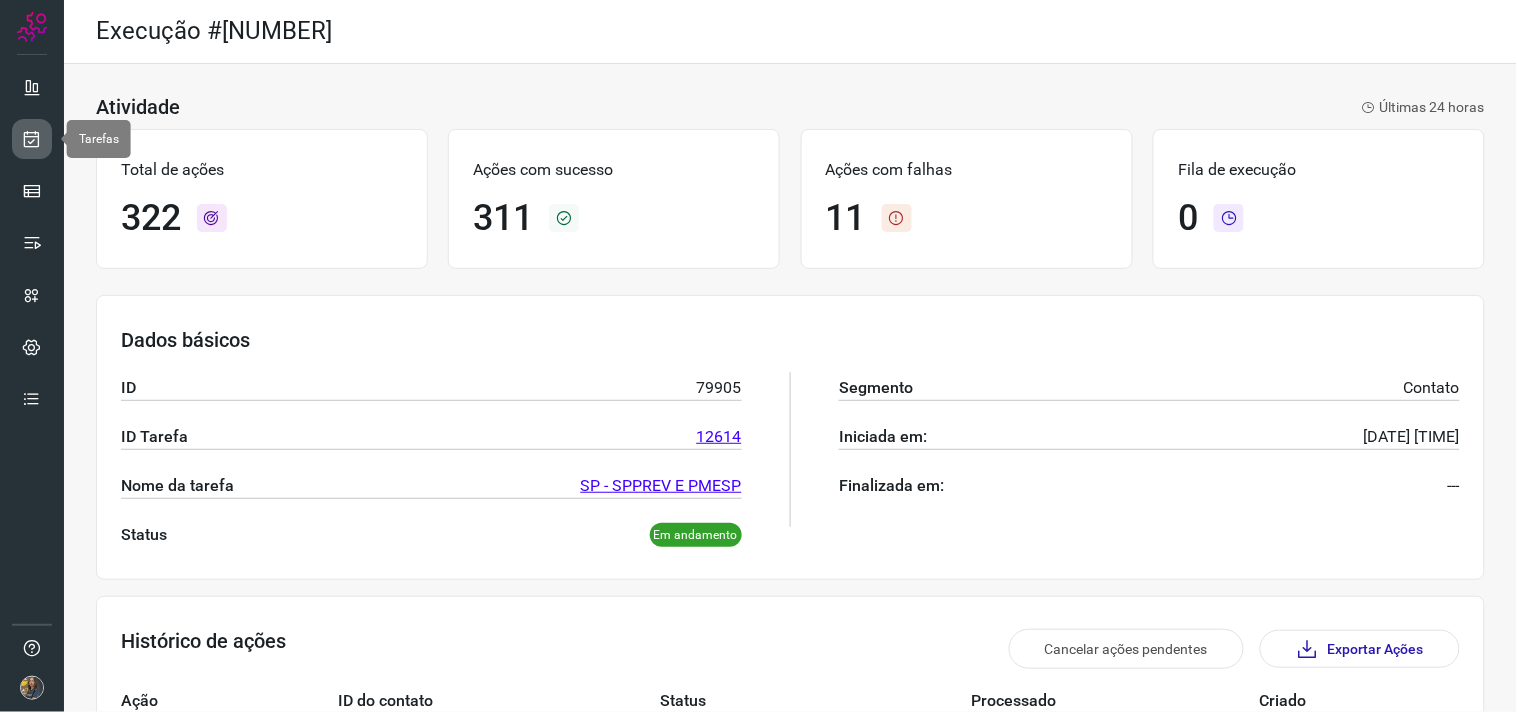 click at bounding box center [32, 139] 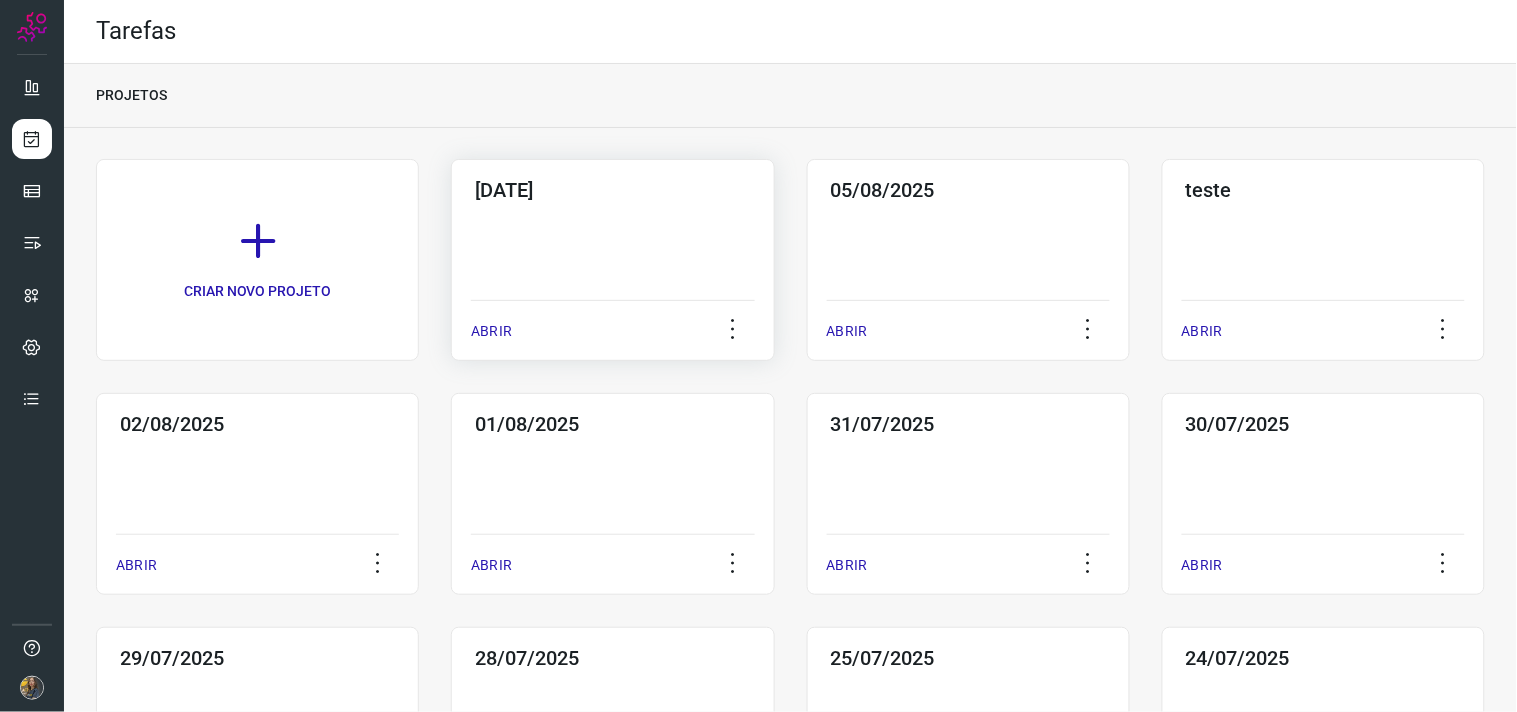 click on "06/08/2025  ABRIR" 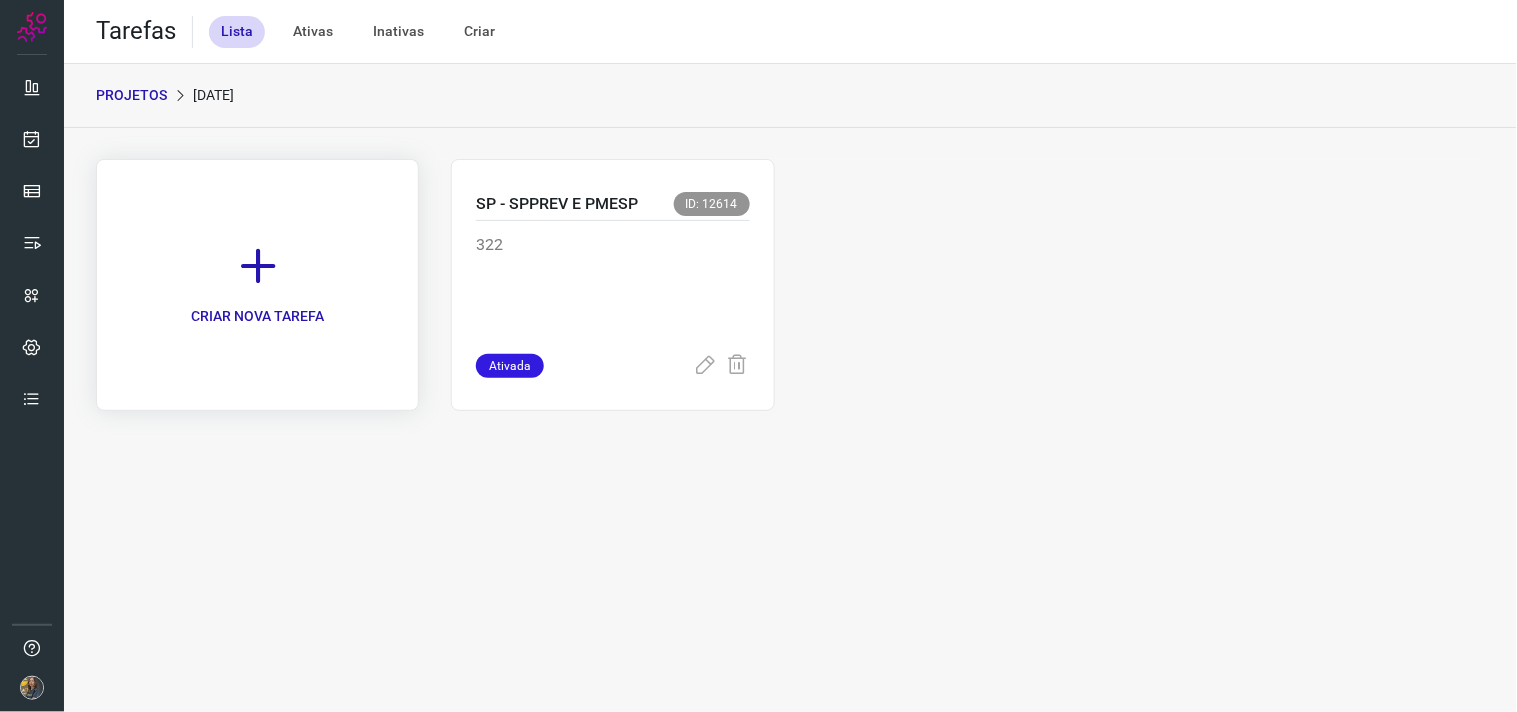 click at bounding box center [258, 266] 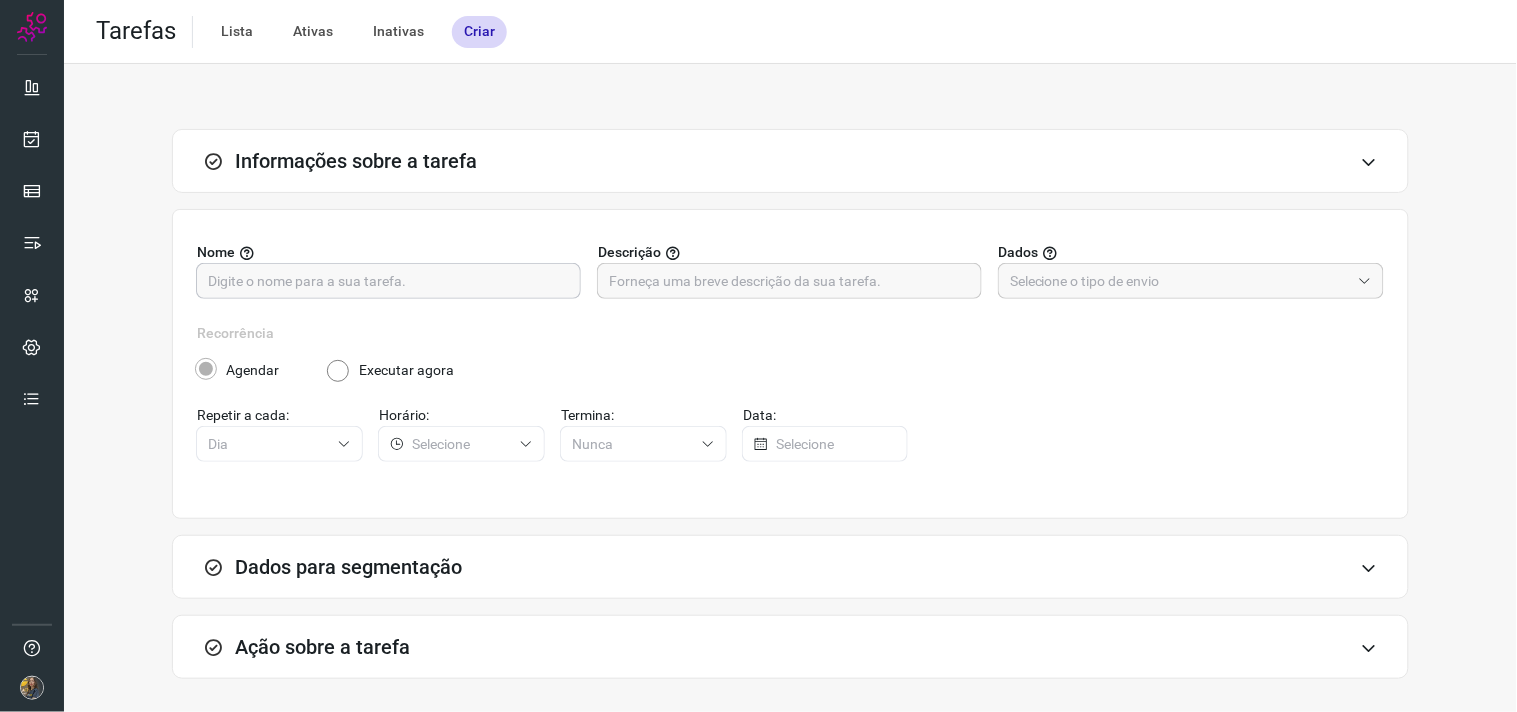 click at bounding box center (388, 281) 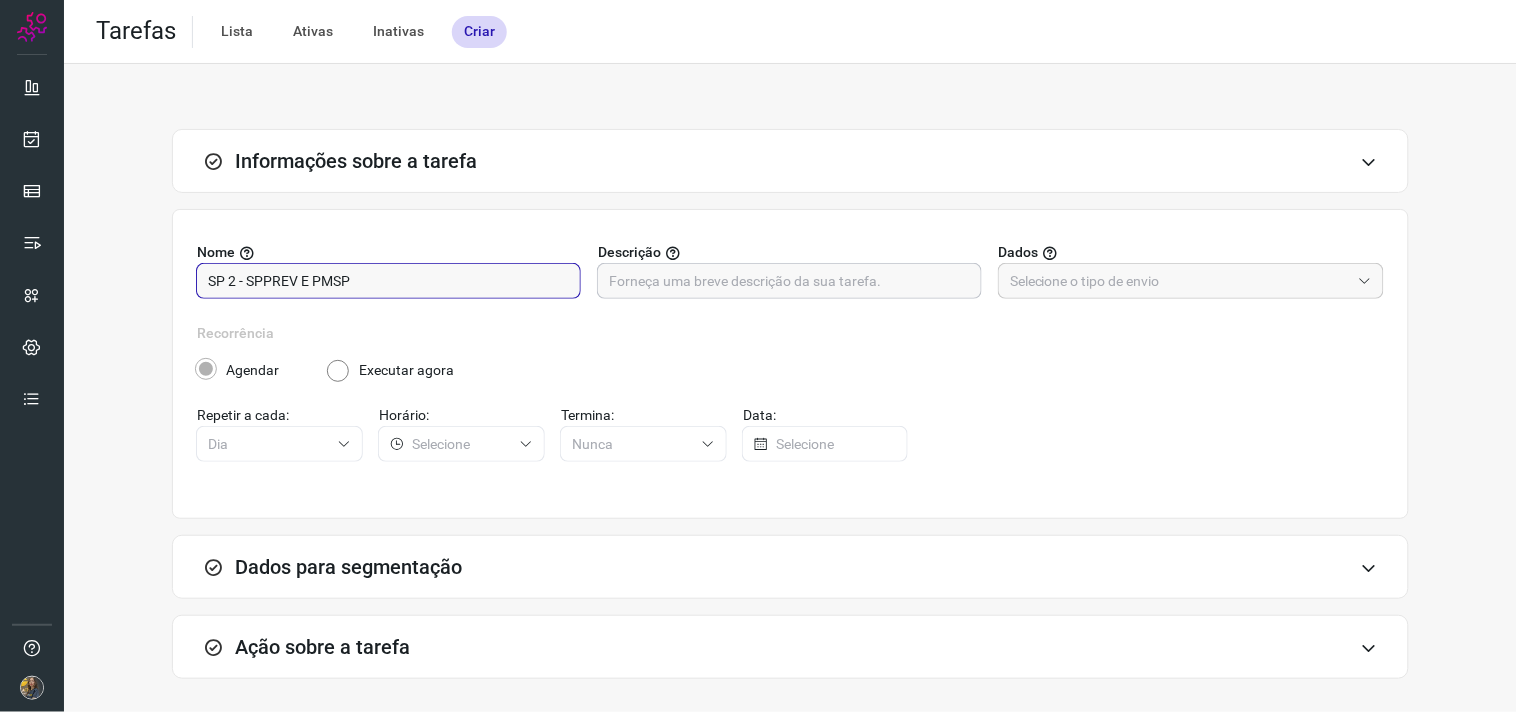 type on "SP 2 - SPPREV E PMSP" 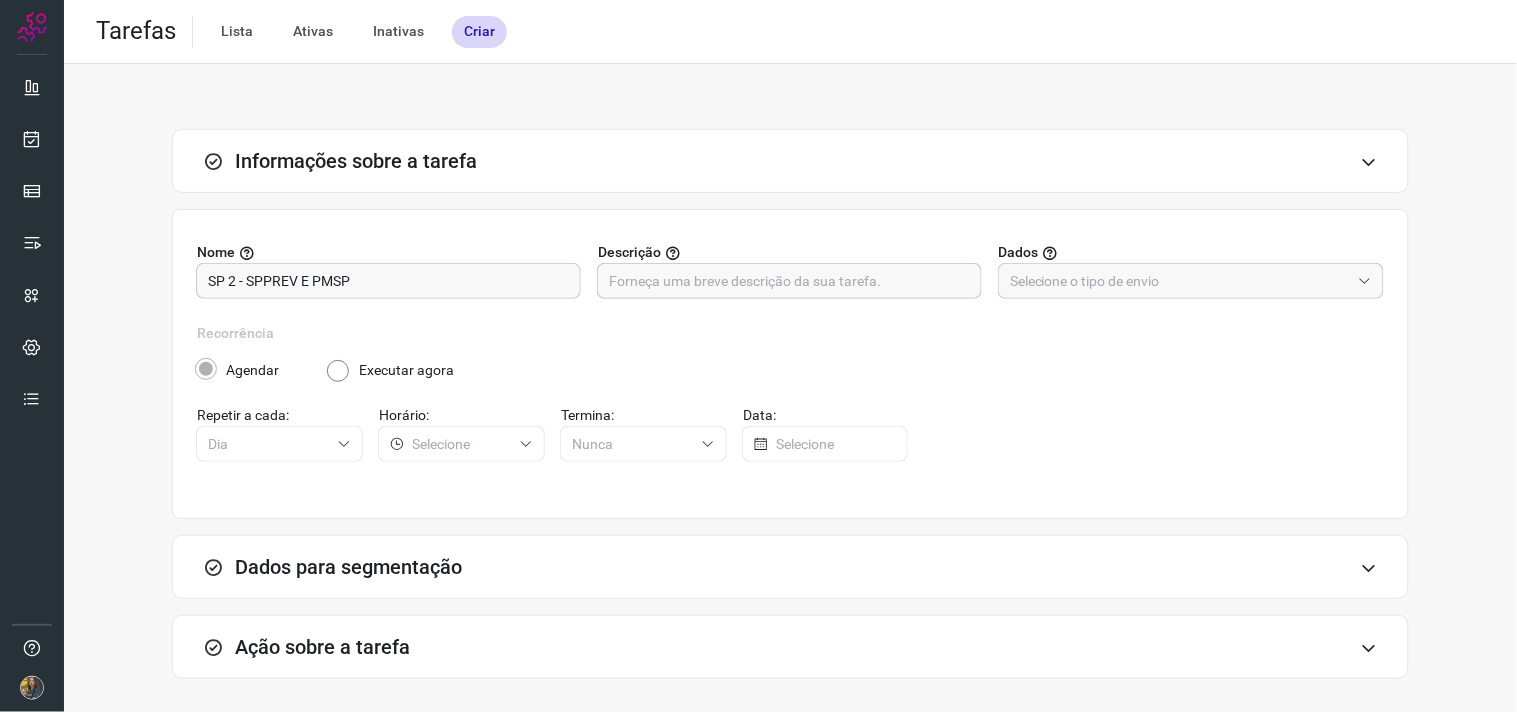 click at bounding box center (789, 281) 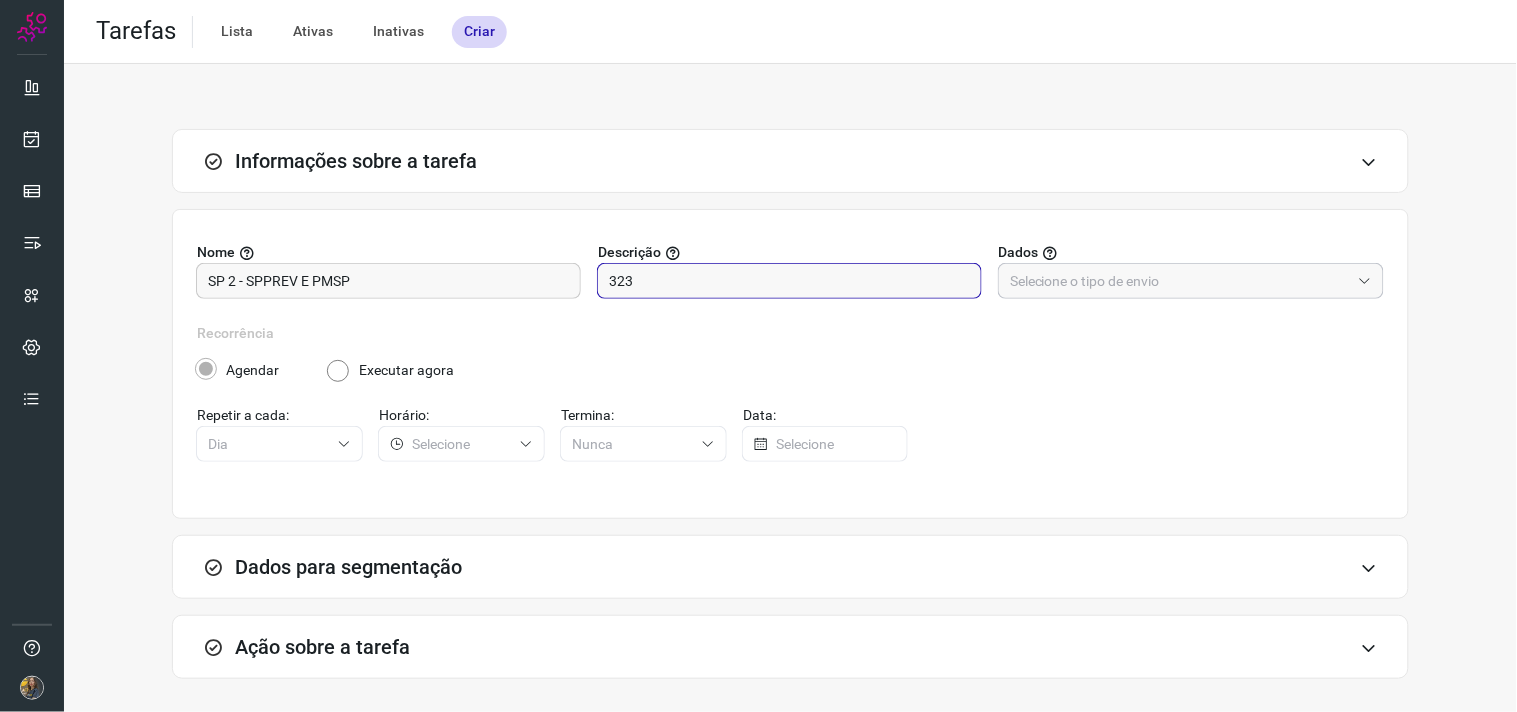 type on "323" 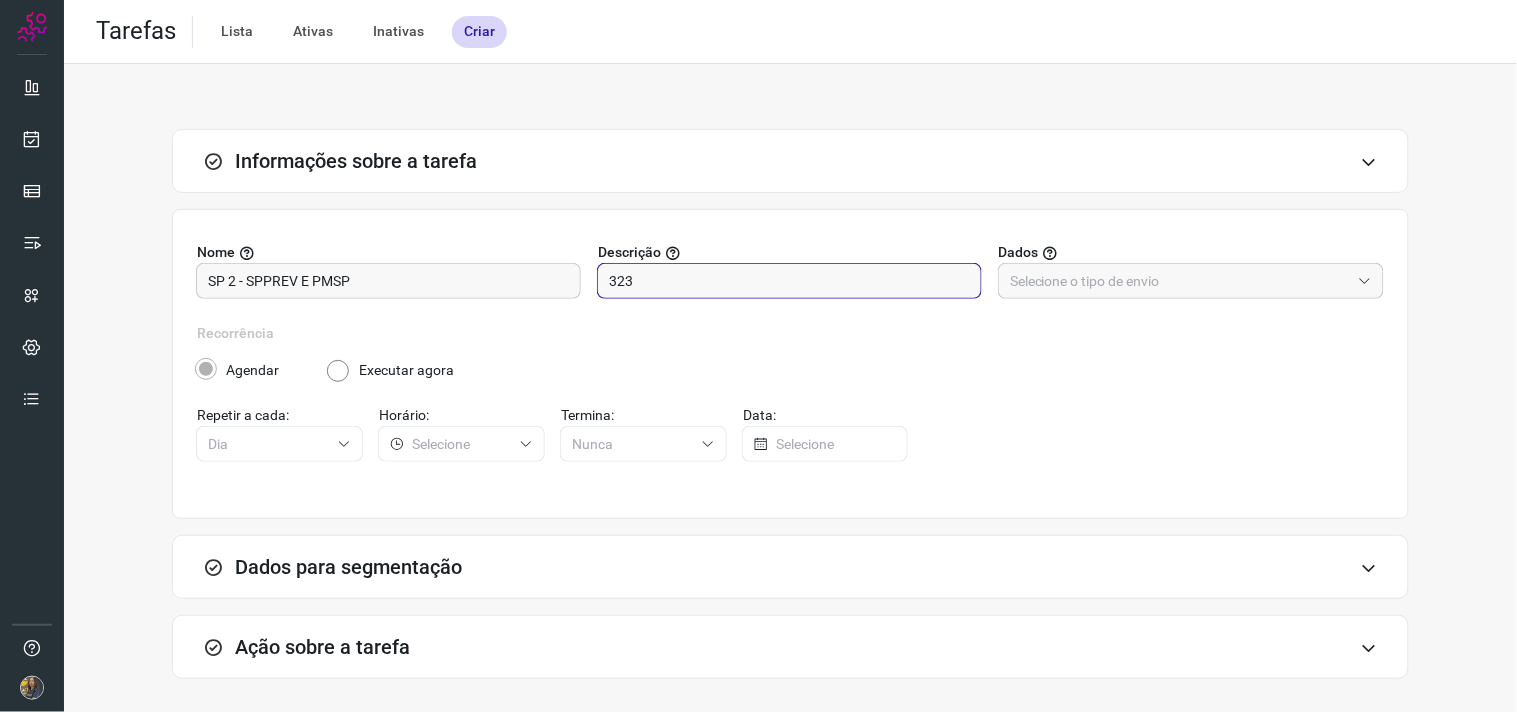 drag, startPoint x: 1116, startPoint y: 288, endPoint x: 1108, endPoint y: 343, distance: 55.578773 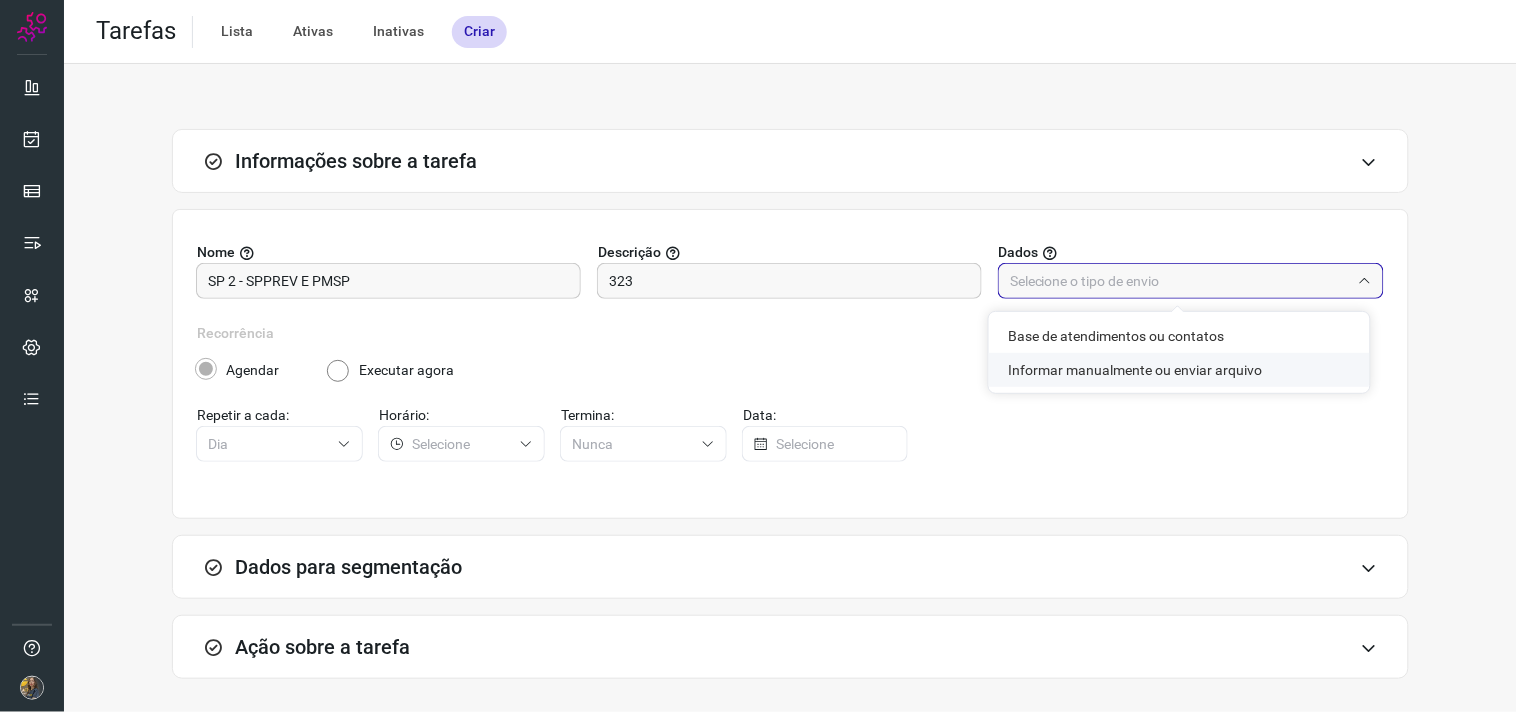 click on "Informar manualmente ou enviar arquivo" 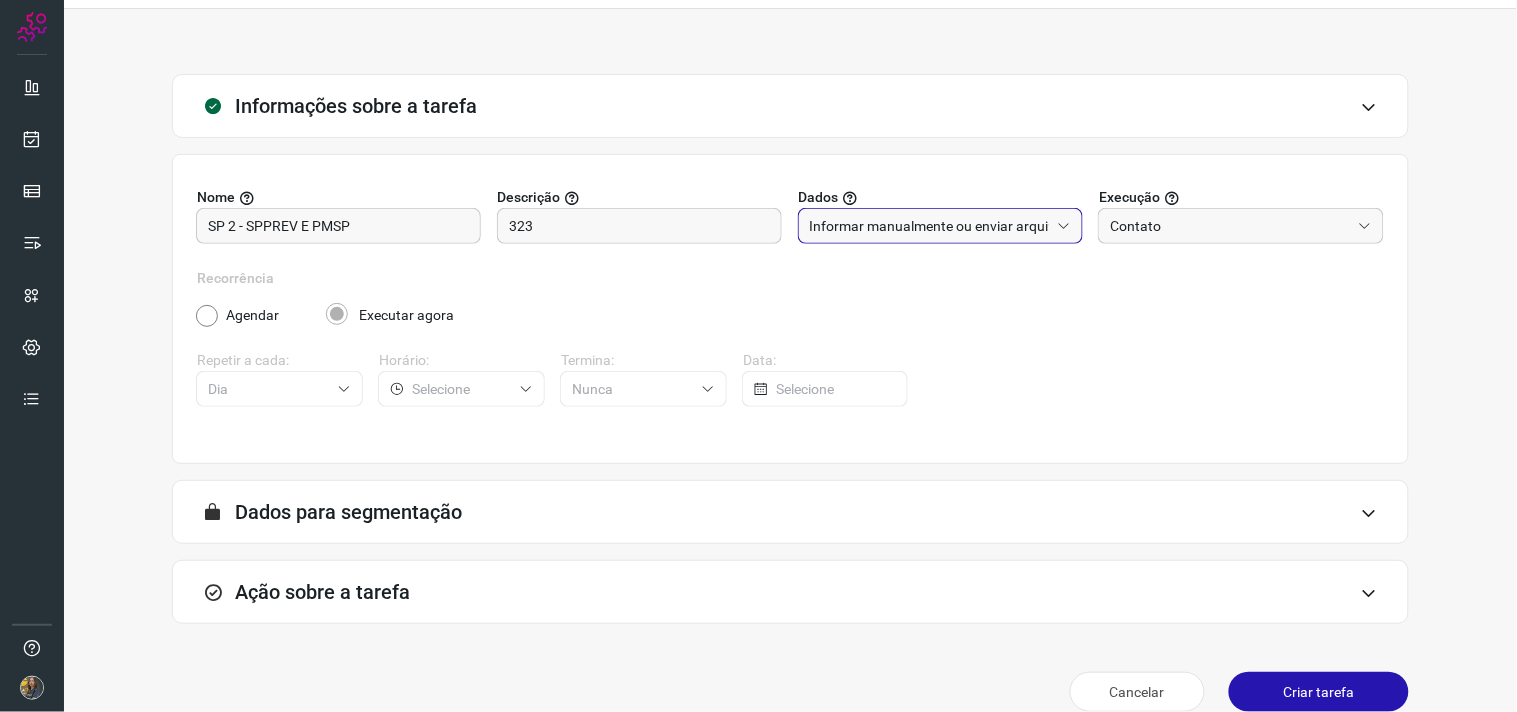 scroll, scrollTop: 82, scrollLeft: 0, axis: vertical 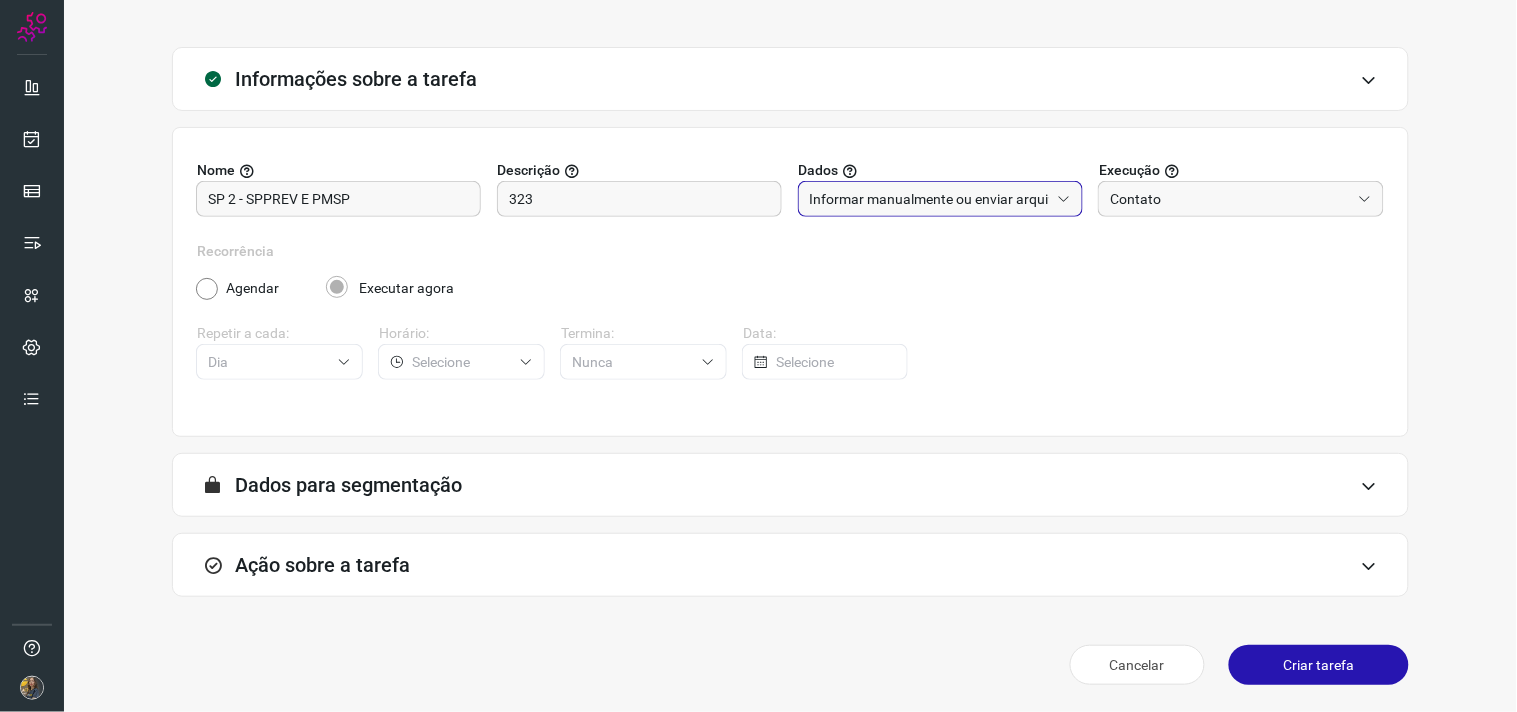 click on "Ação sobre a tarefa" at bounding box center (790, 565) 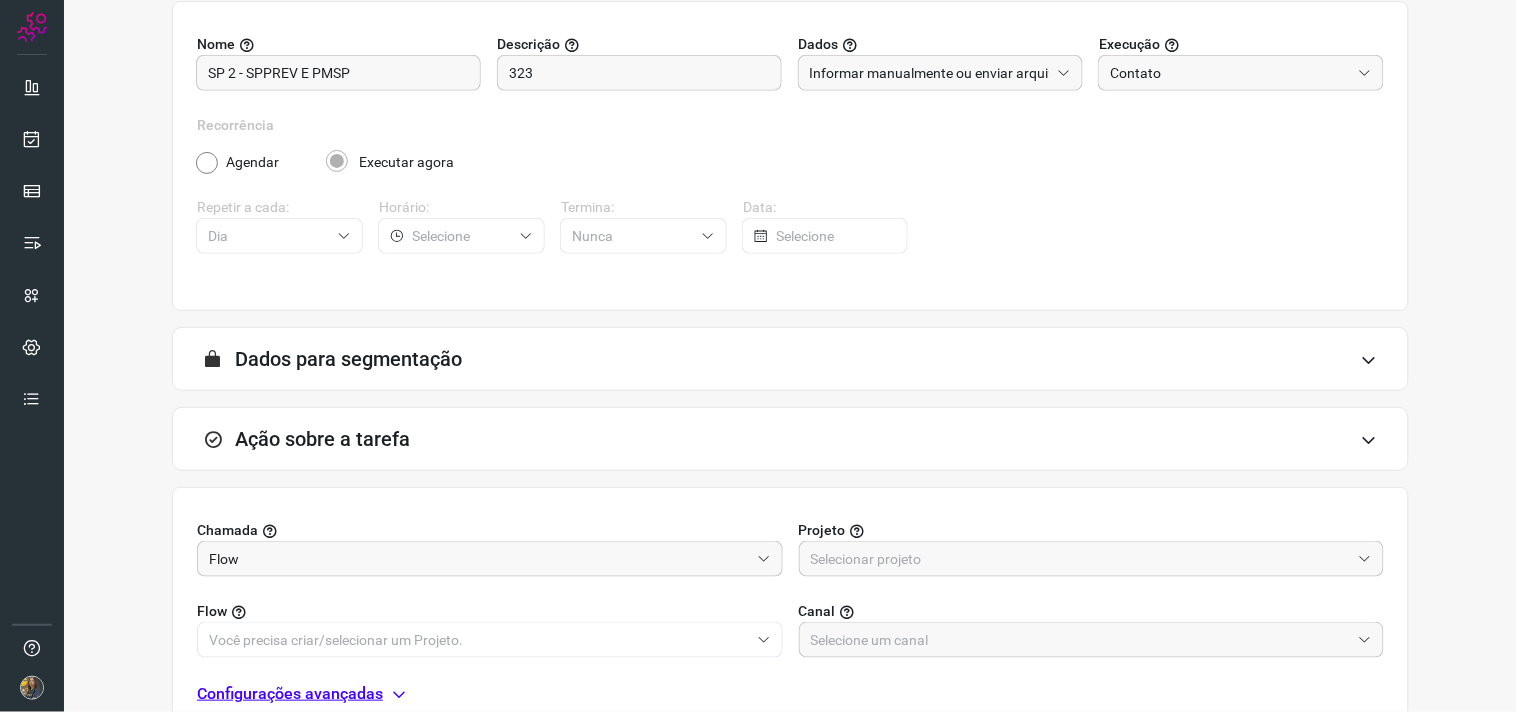 scroll, scrollTop: 398, scrollLeft: 0, axis: vertical 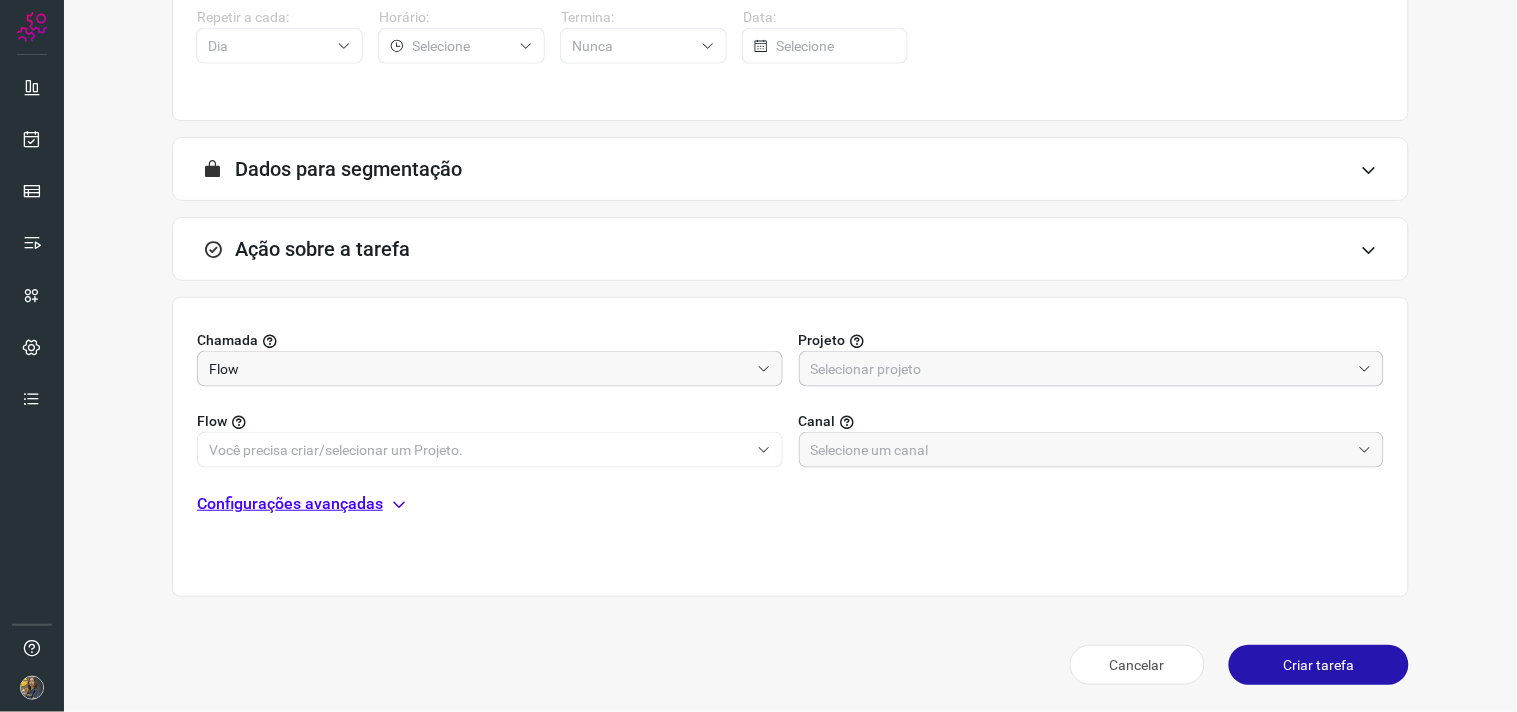 click at bounding box center (1081, 369) 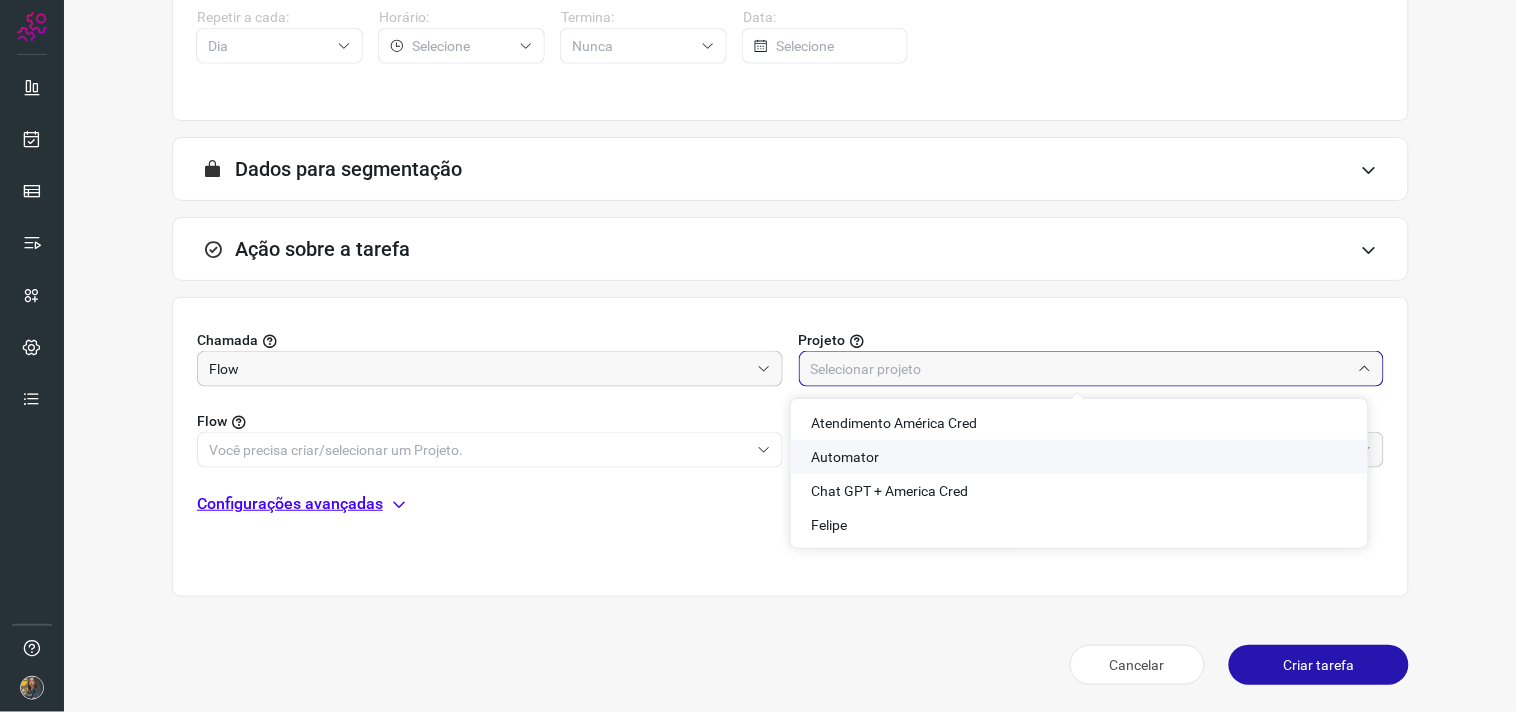 drag, startPoint x: 855, startPoint y: 456, endPoint x: 743, endPoint y: 453, distance: 112.04017 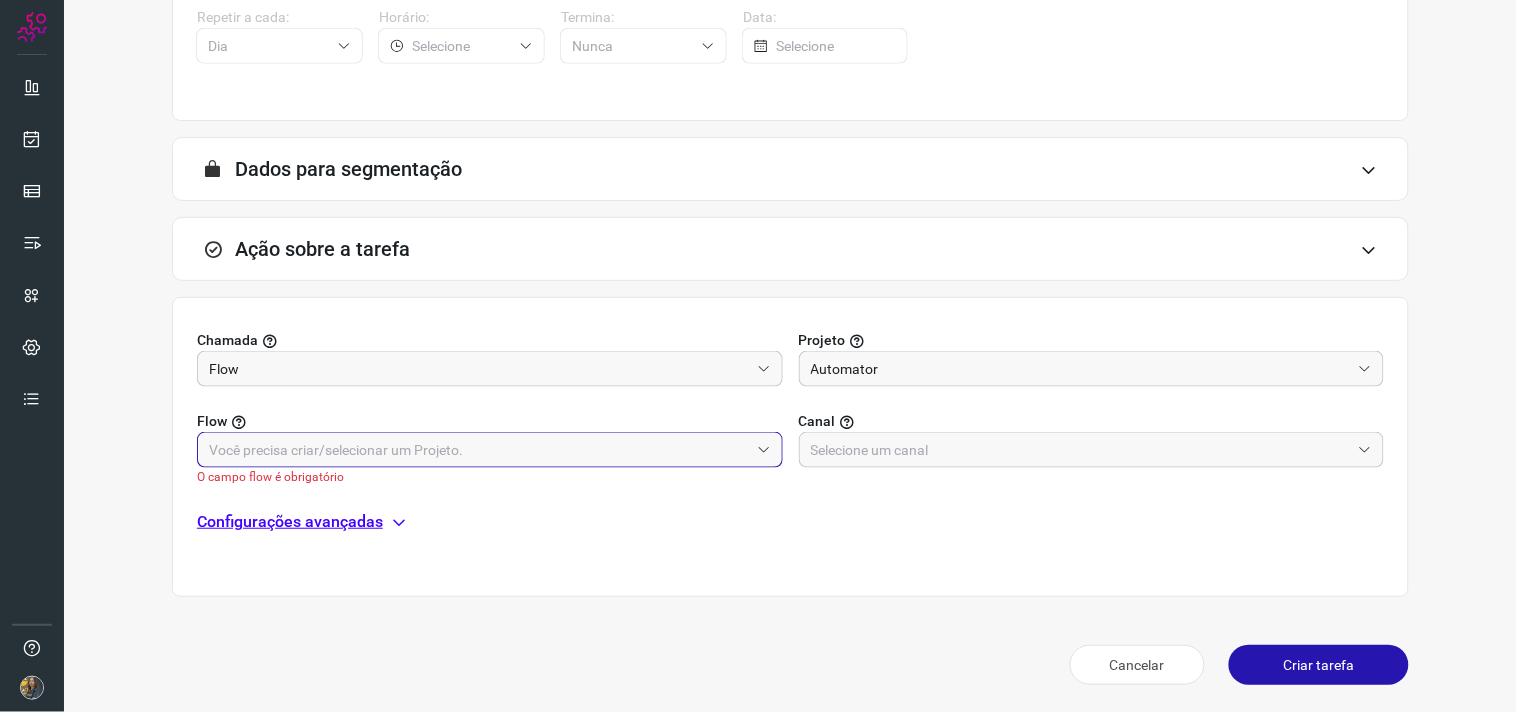 click at bounding box center (479, 450) 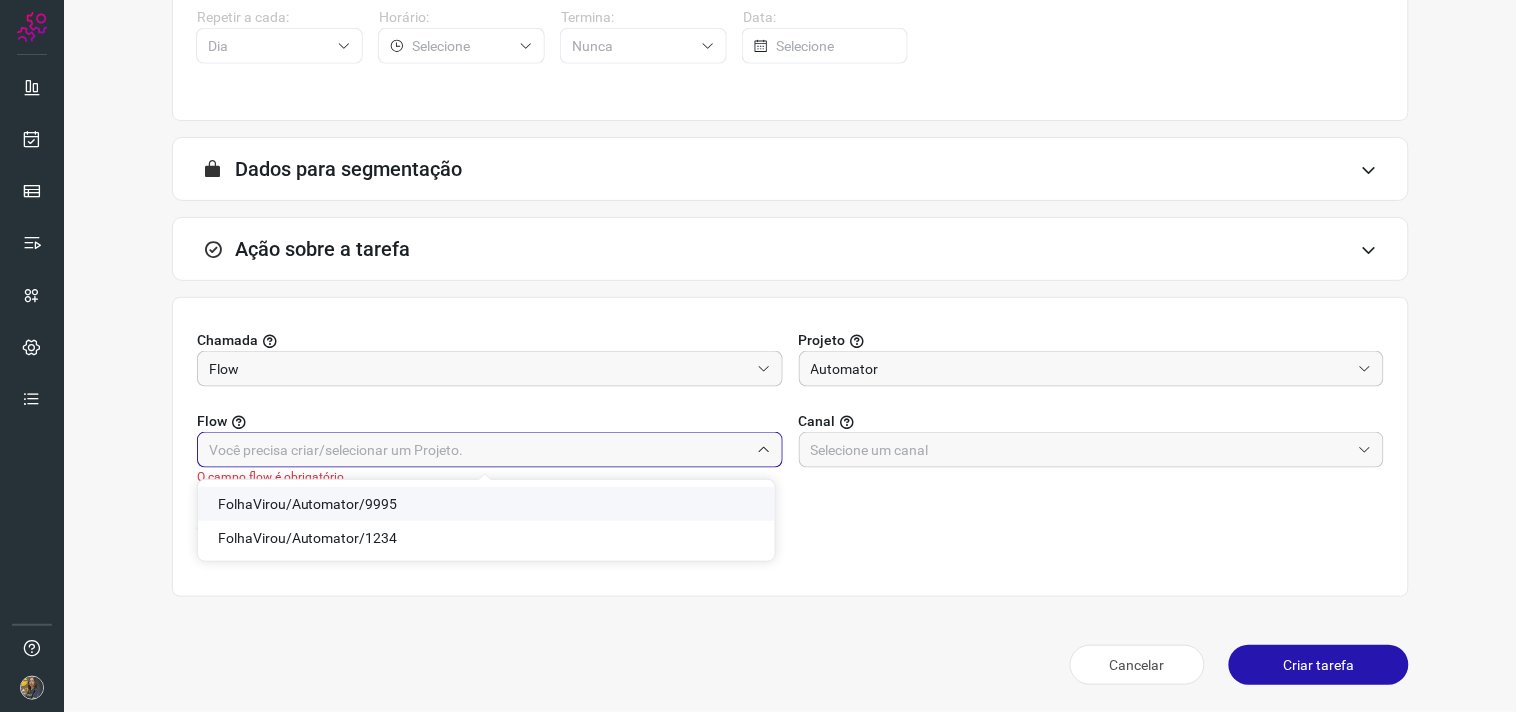 click on "FolhaVirou/Automator/9995" 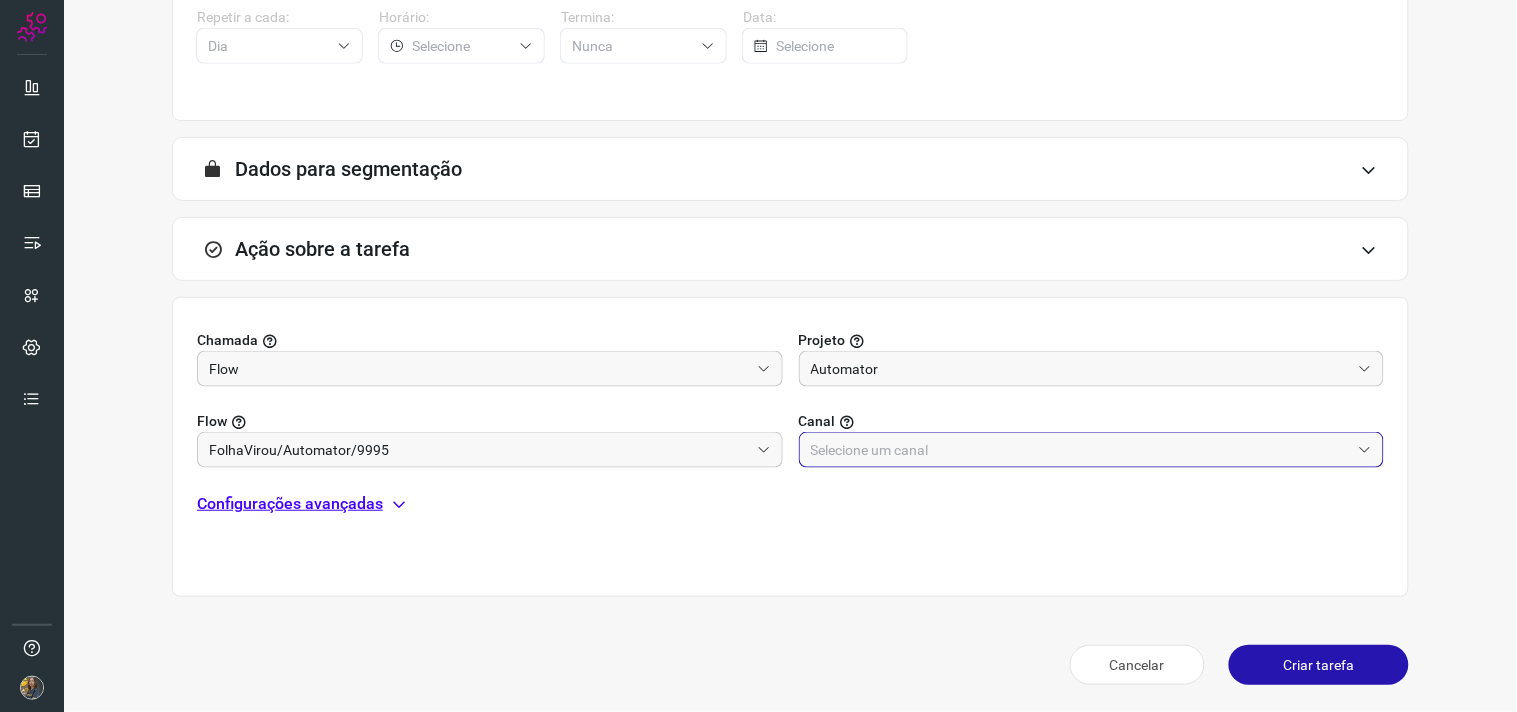 click at bounding box center (1081, 450) 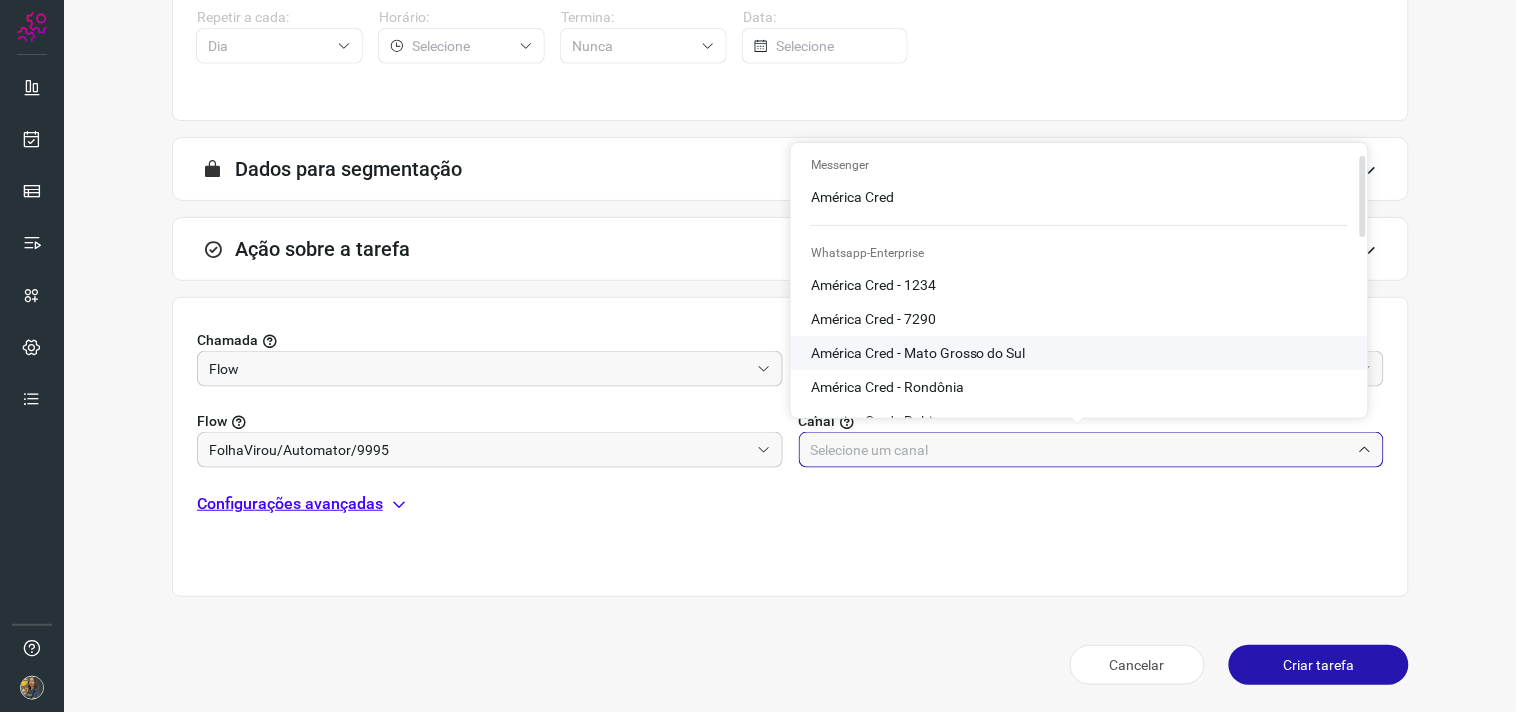scroll, scrollTop: 555, scrollLeft: 0, axis: vertical 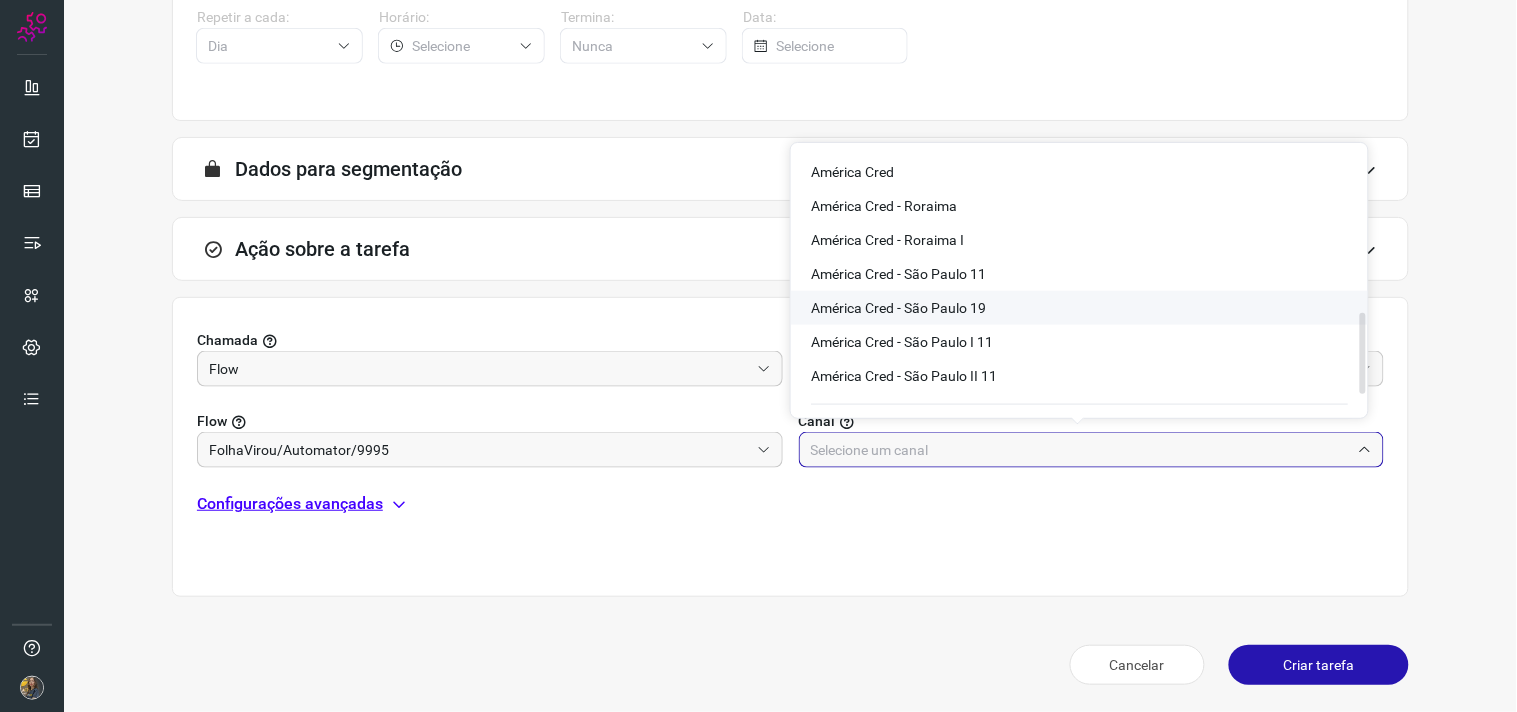 click on "América Cred - São Paulo 19" 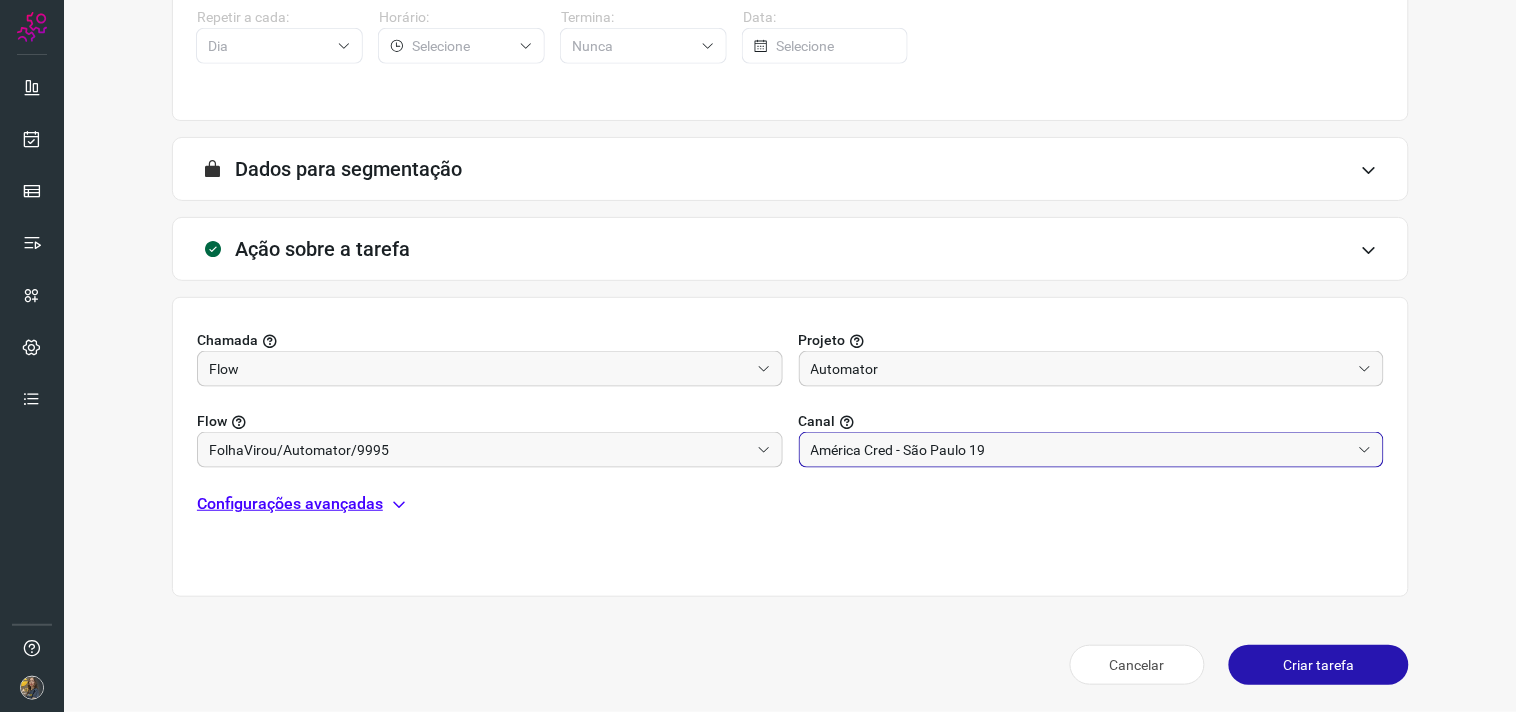 click on "Configurações avançadas" at bounding box center [290, 504] 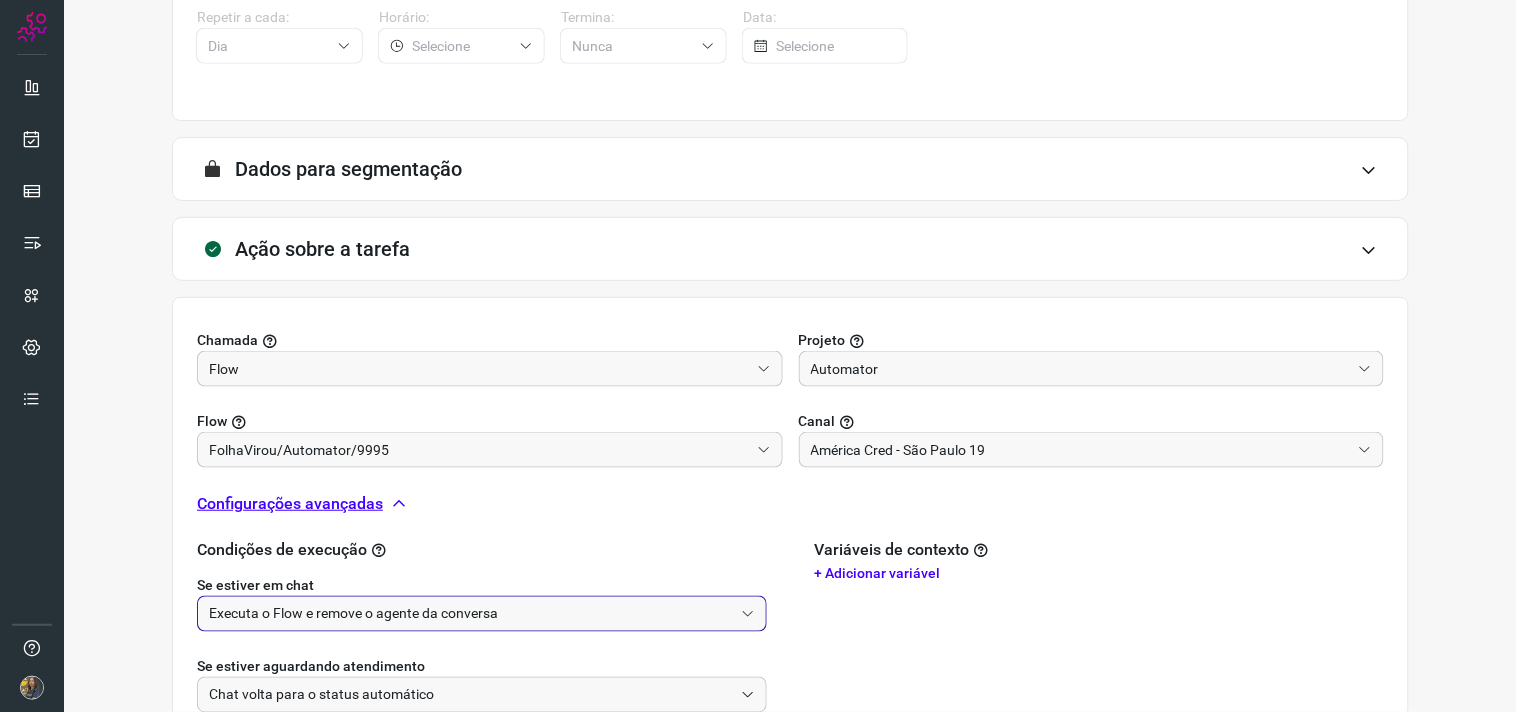 click on "Executa o Flow e remove o agente da conversa" at bounding box center [471, 614] 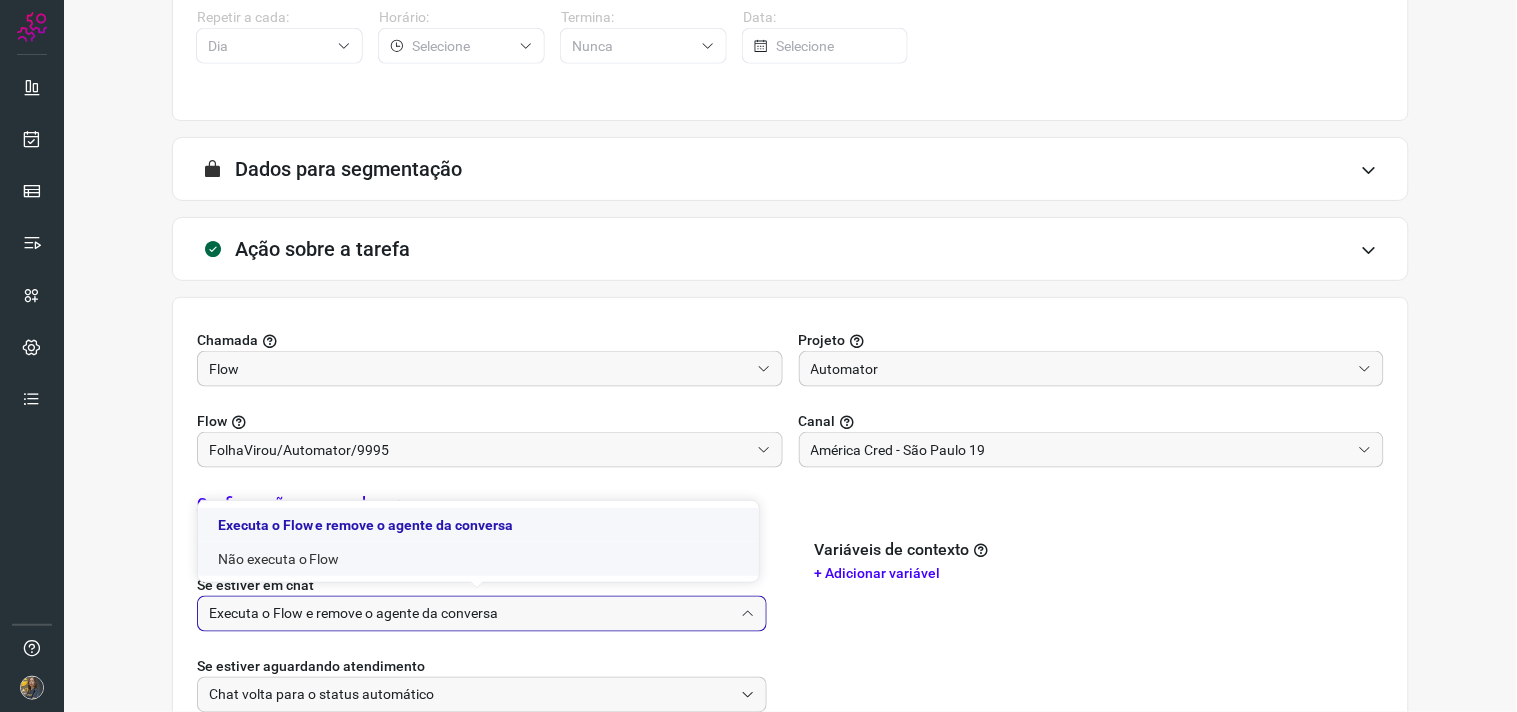 drag, startPoint x: 301, startPoint y: 558, endPoint x: 325, endPoint y: 541, distance: 29.410883 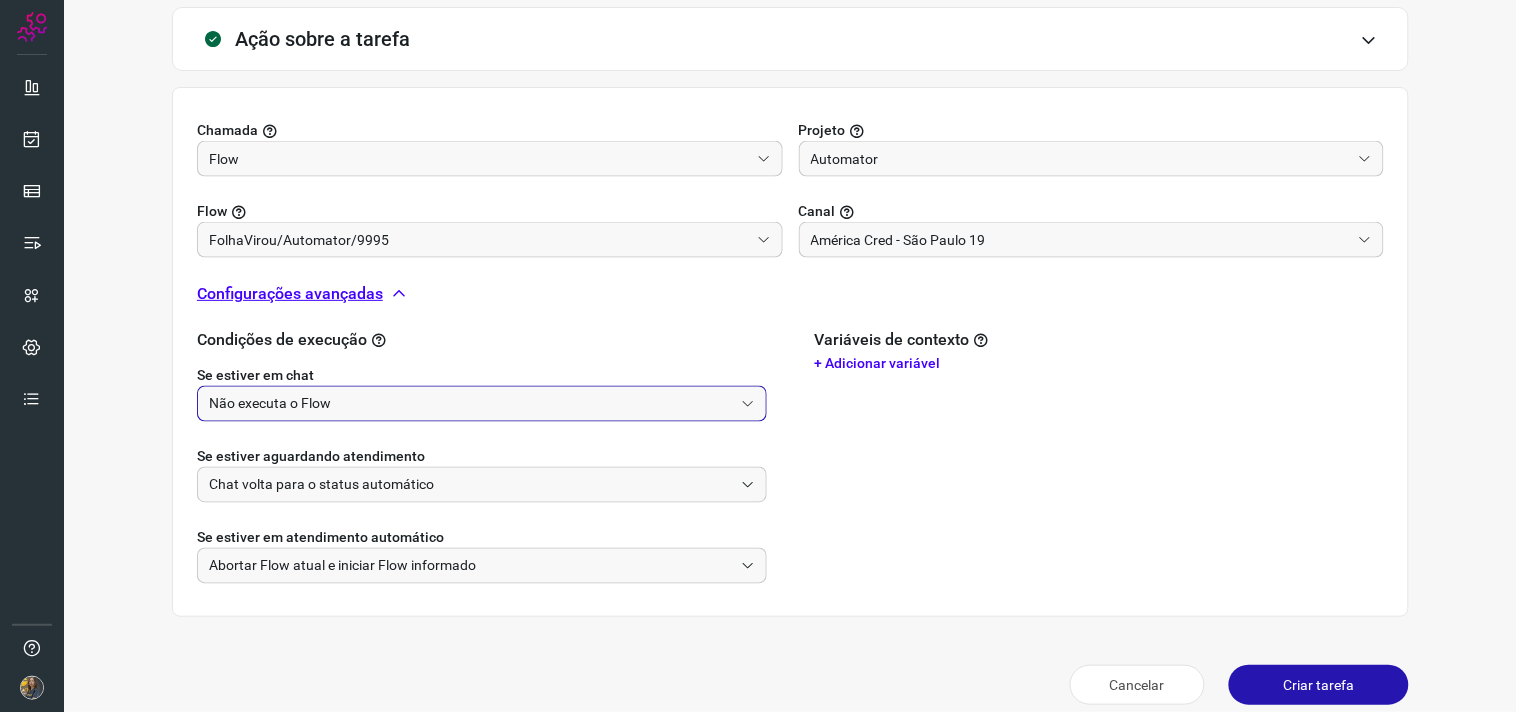 scroll, scrollTop: 628, scrollLeft: 0, axis: vertical 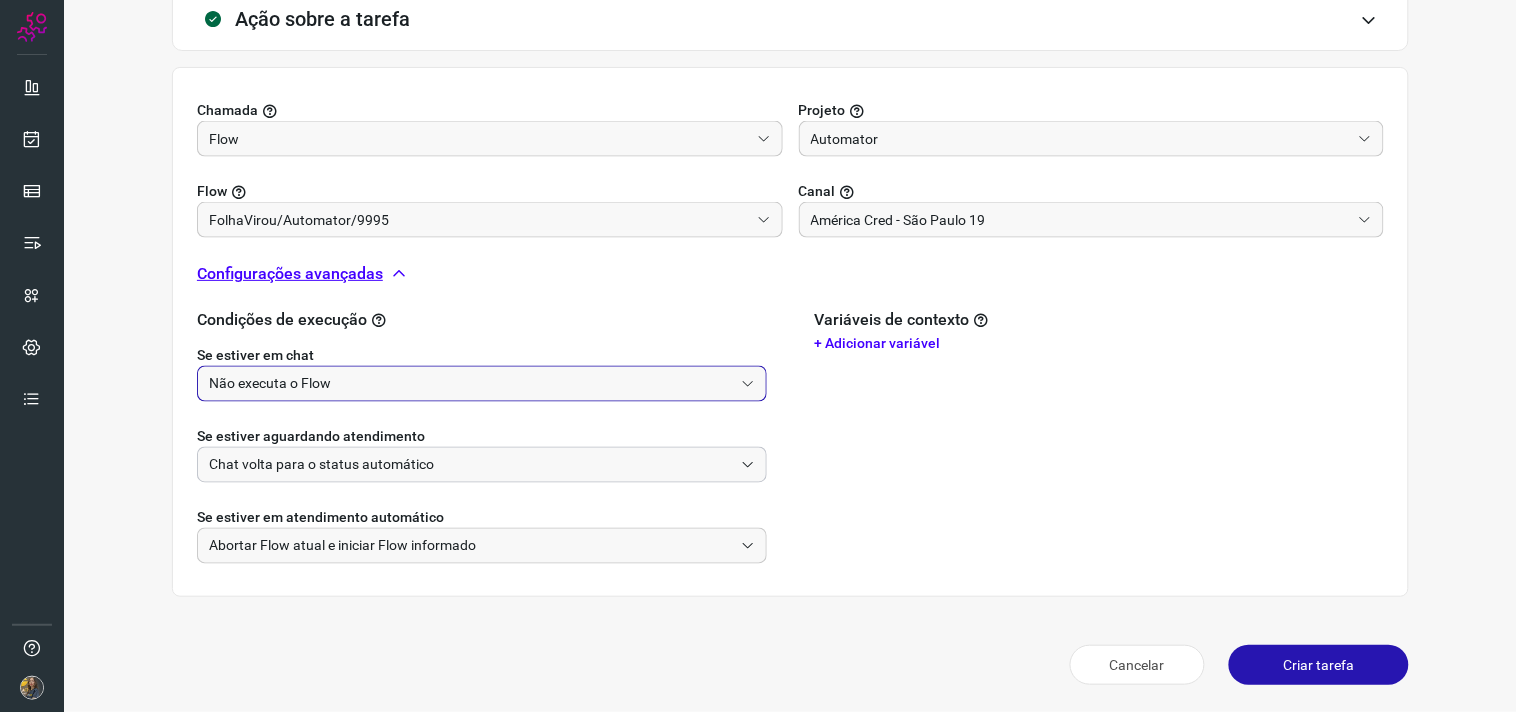 click on "Chat volta para o status automático" at bounding box center (471, 465) 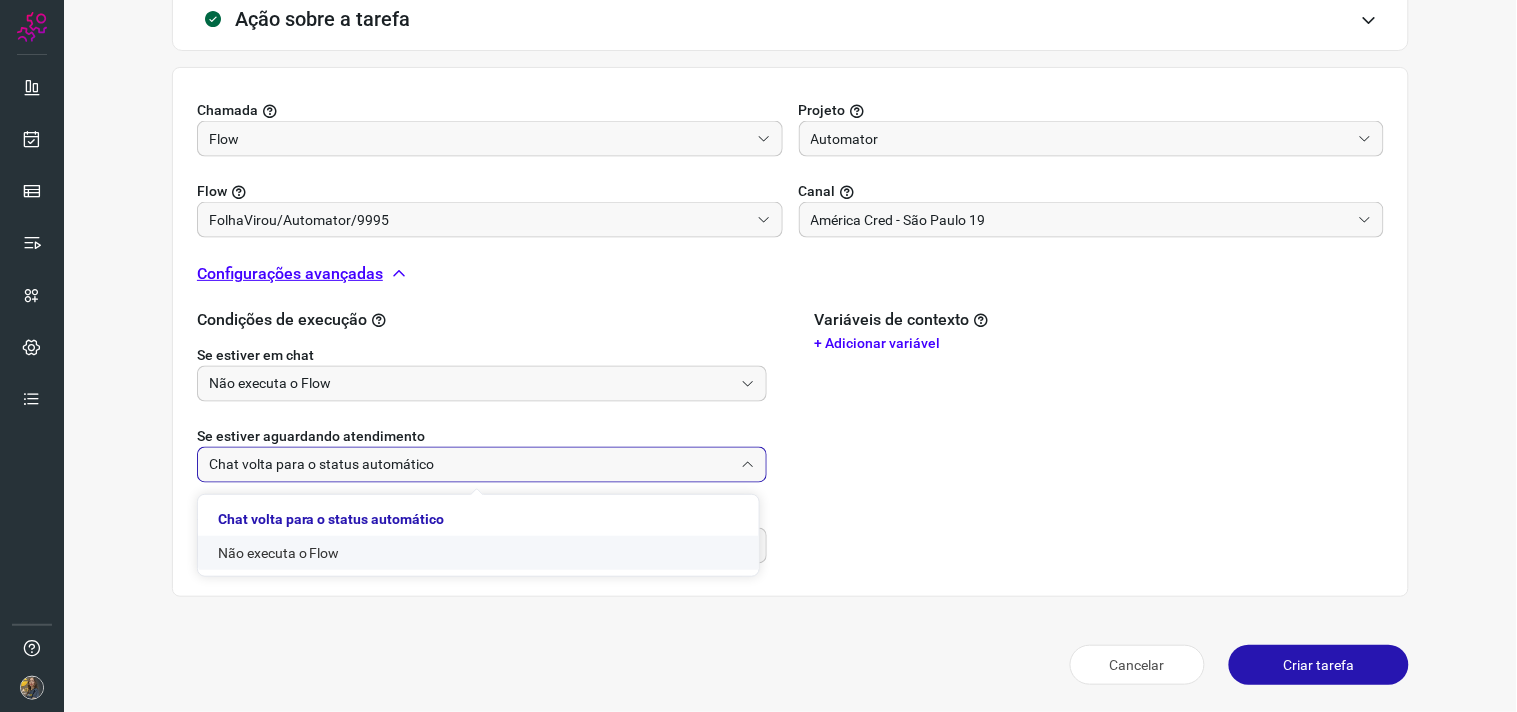 click on "Não executa o Flow" 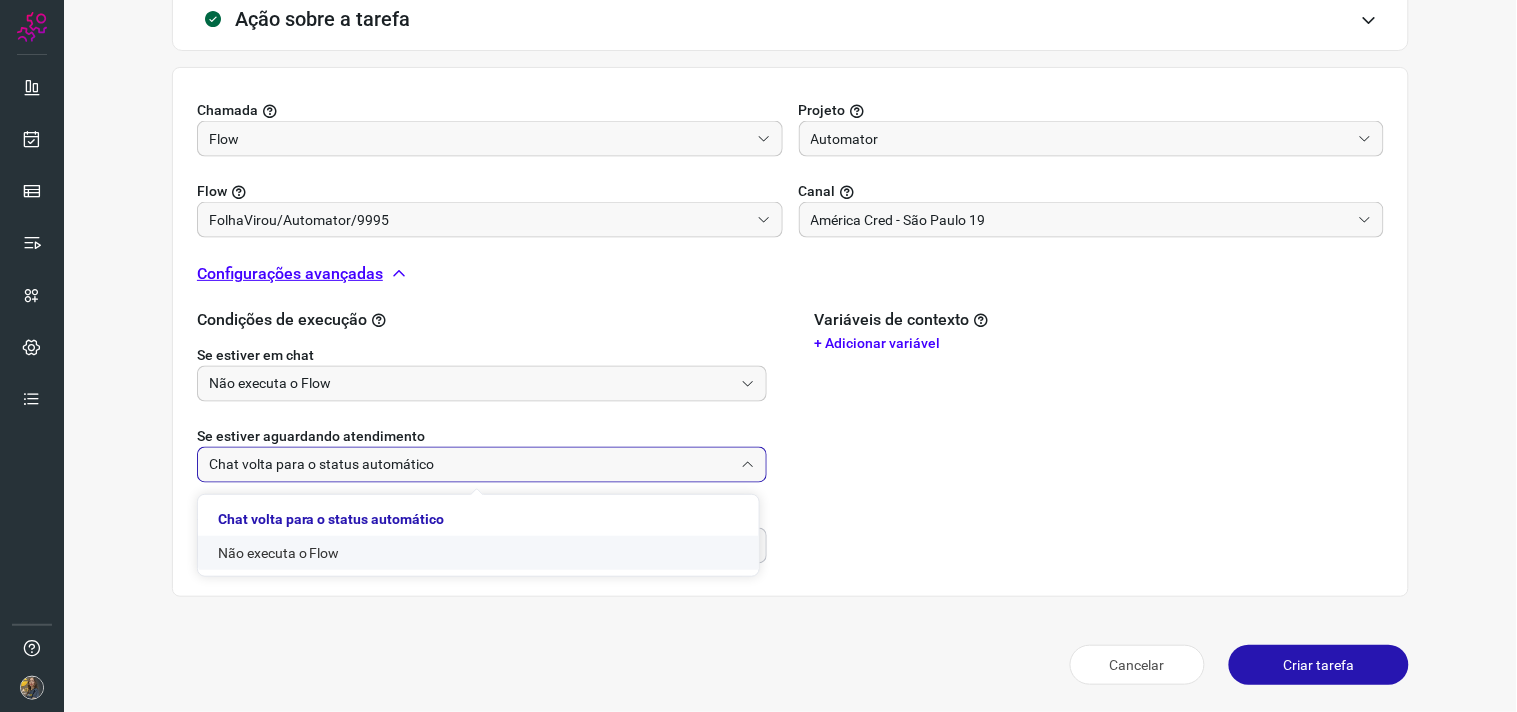 type on "Não executa o Flow" 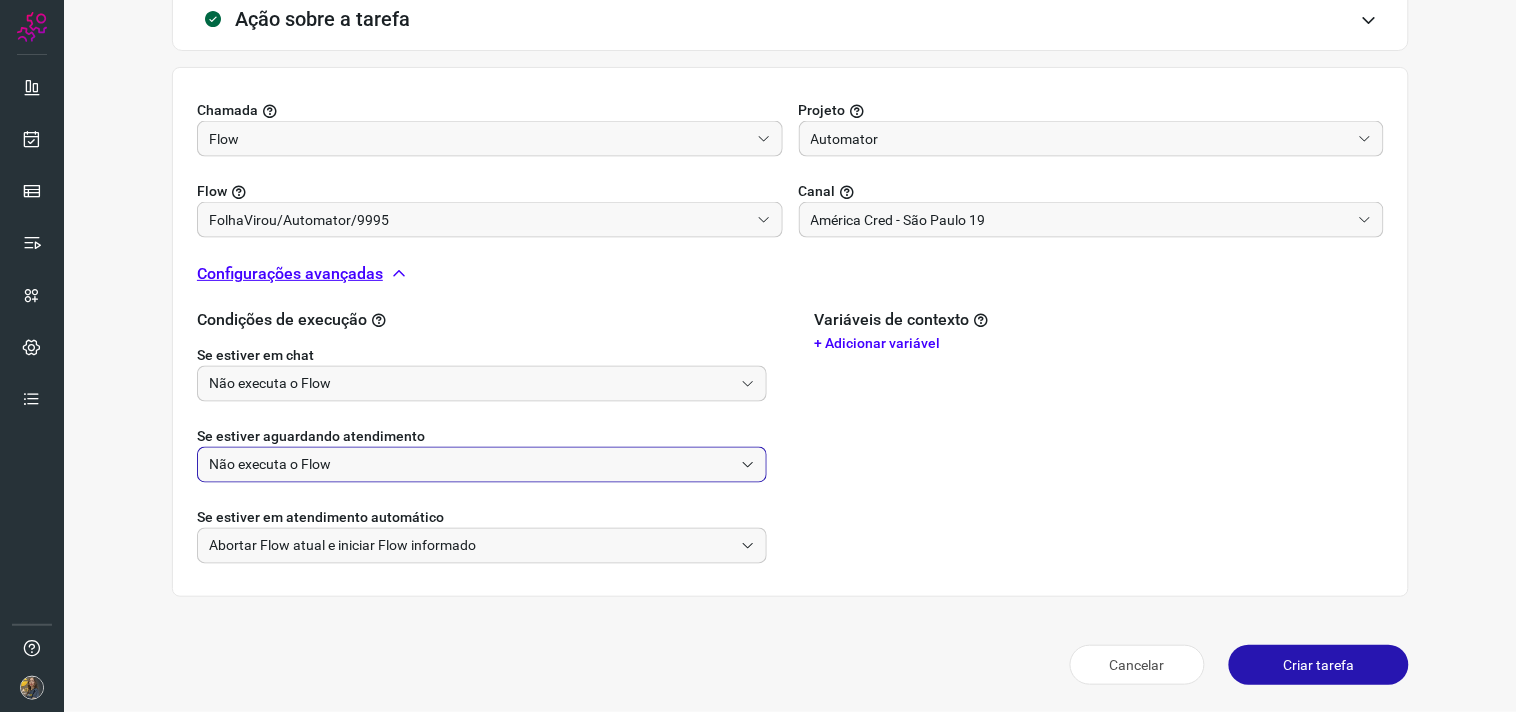 click on "Criar tarefa" at bounding box center [1319, 665] 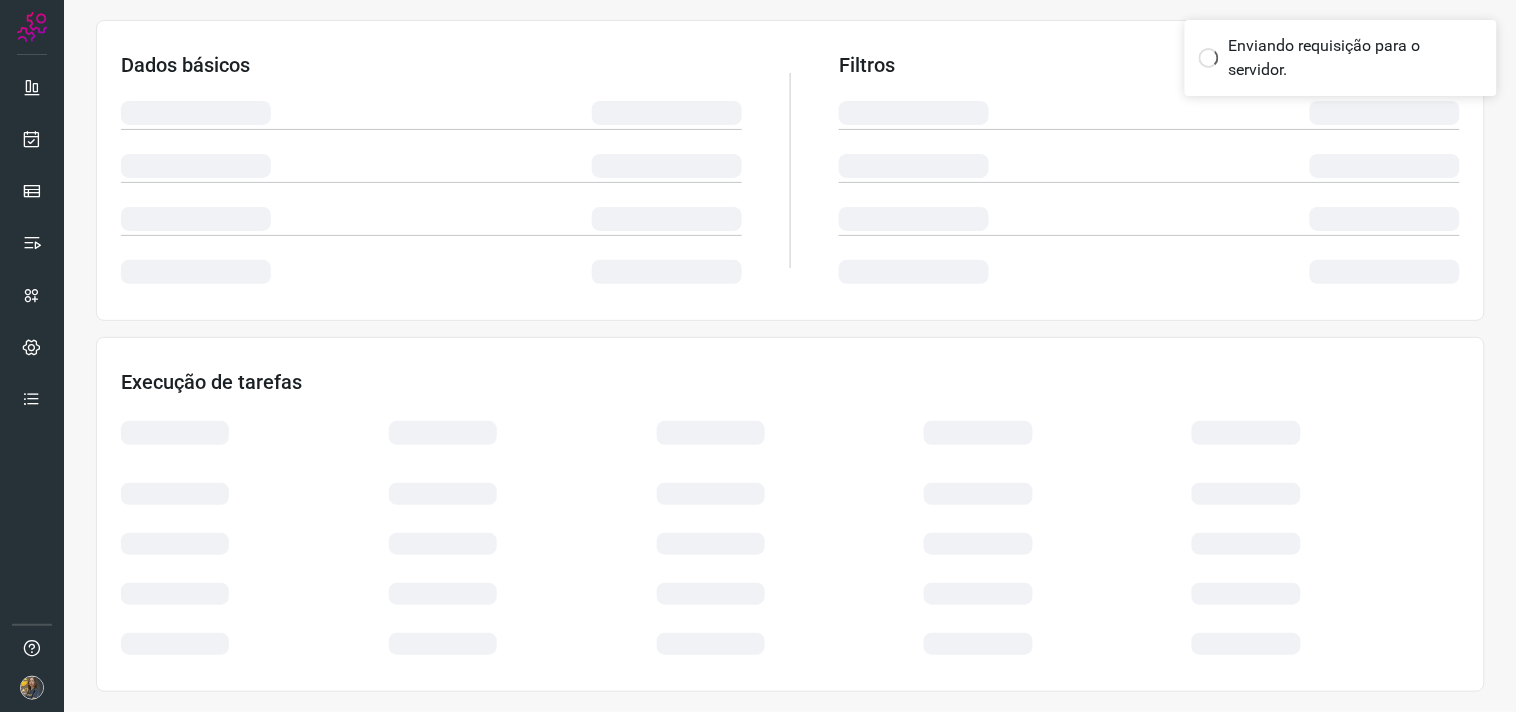 scroll, scrollTop: 321, scrollLeft: 0, axis: vertical 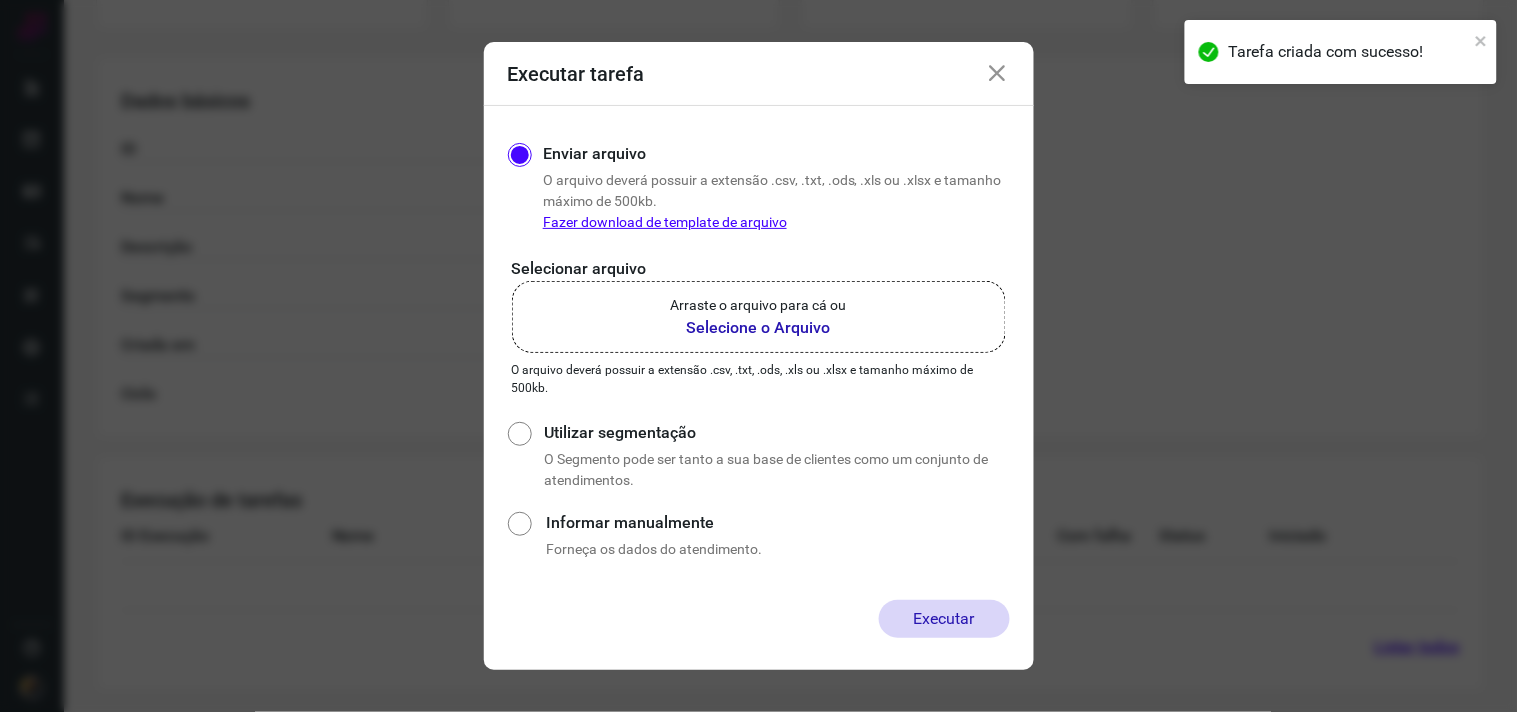 click on "Selecione o Arquivo" at bounding box center (759, 328) 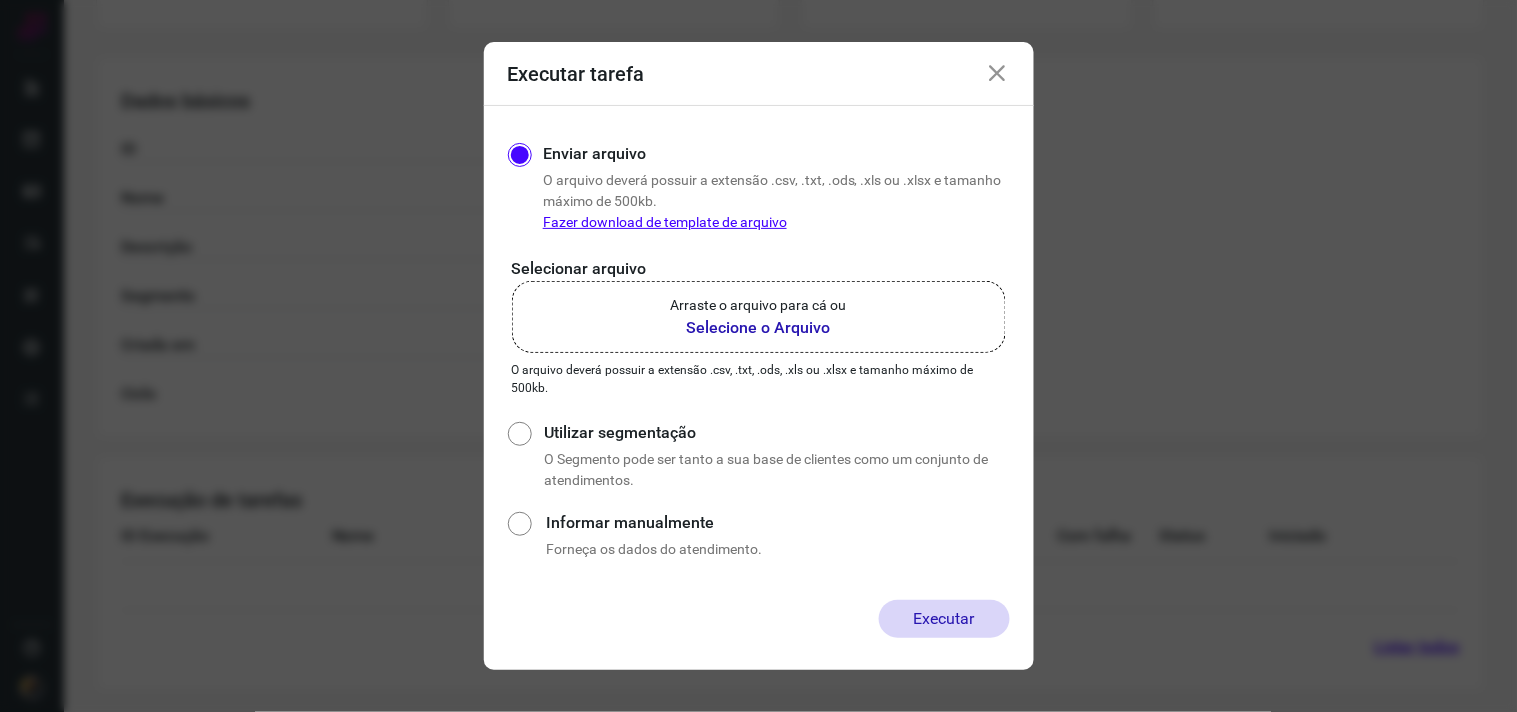 click on "Selecione o Arquivo" at bounding box center [759, 328] 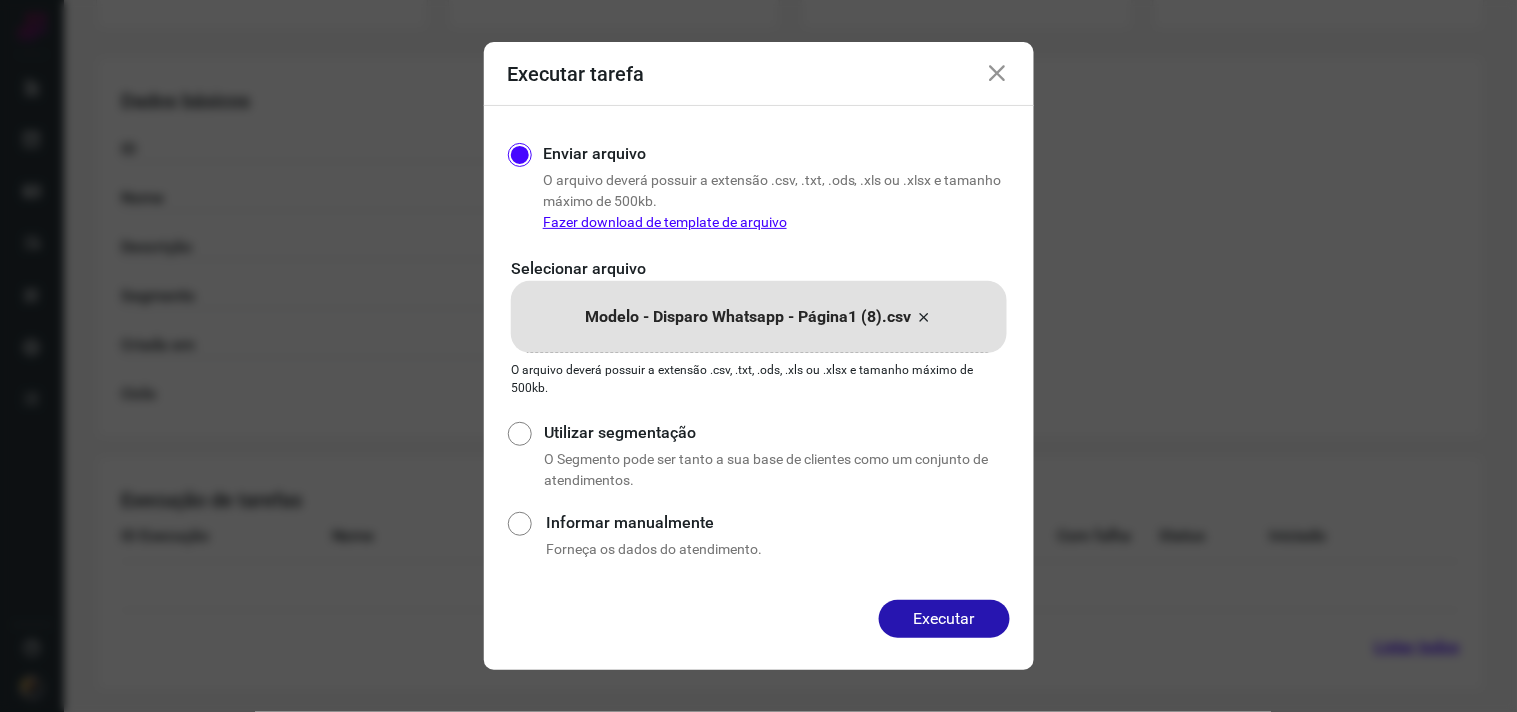 click on "Executar" at bounding box center (944, 619) 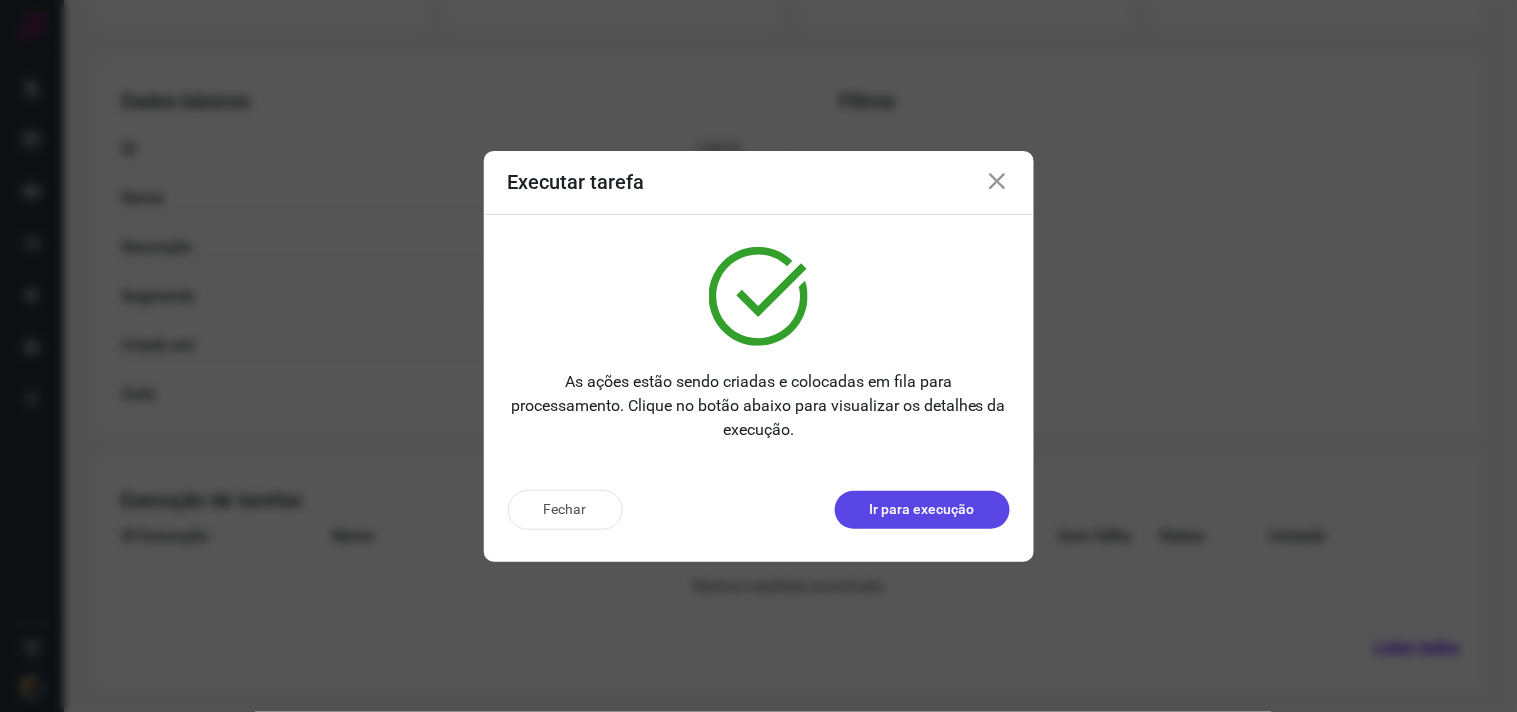 click on "Ir para execução" at bounding box center [922, 510] 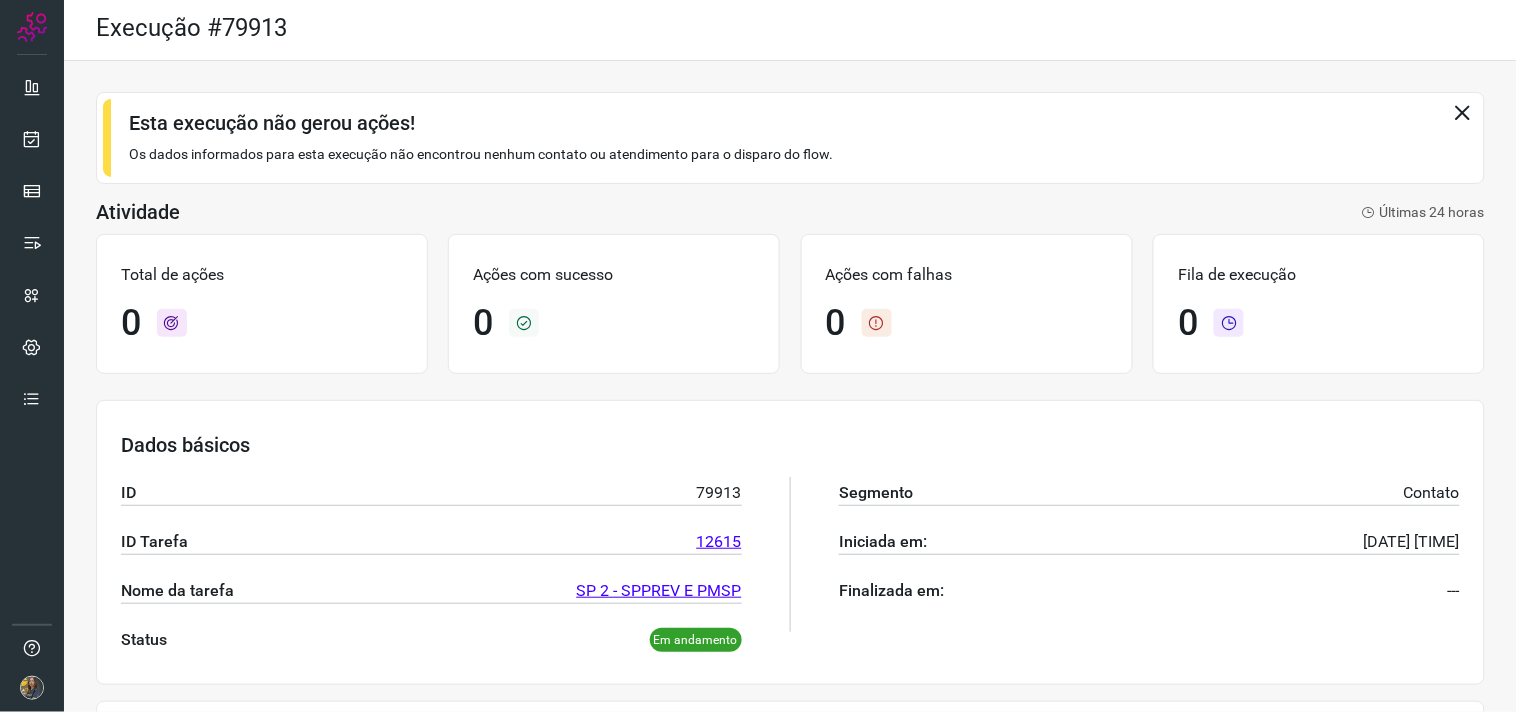 scroll, scrollTop: 0, scrollLeft: 0, axis: both 